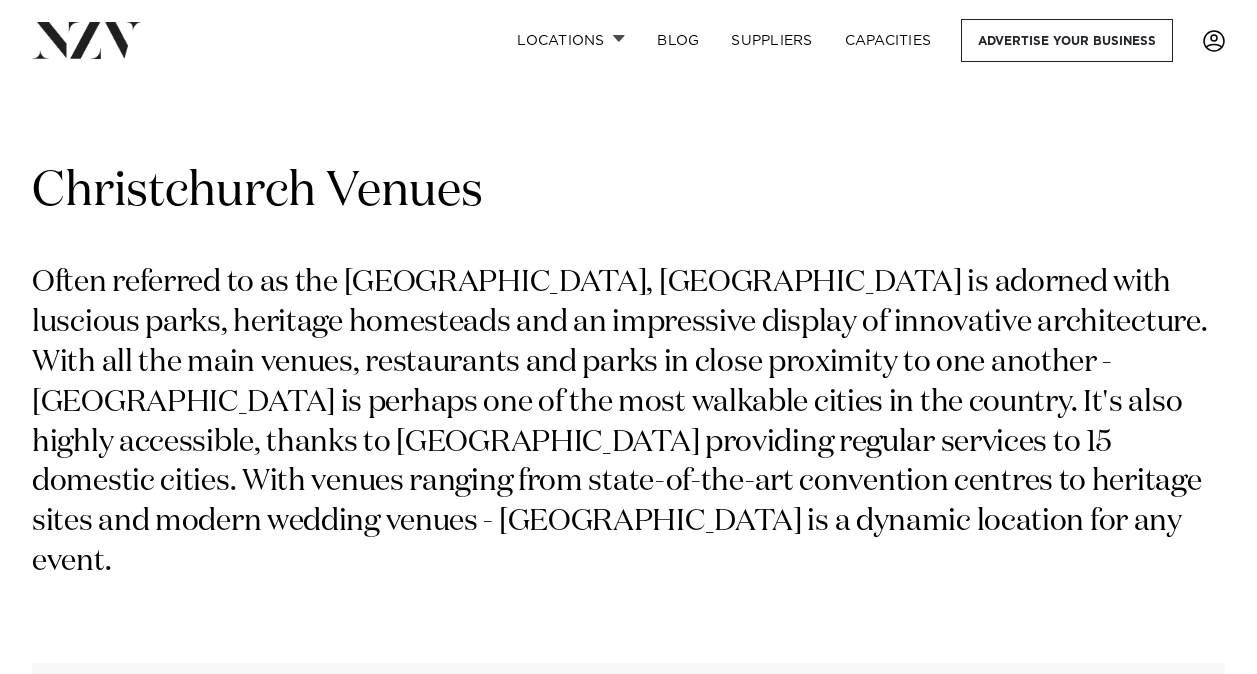 scroll, scrollTop: 2606, scrollLeft: 0, axis: vertical 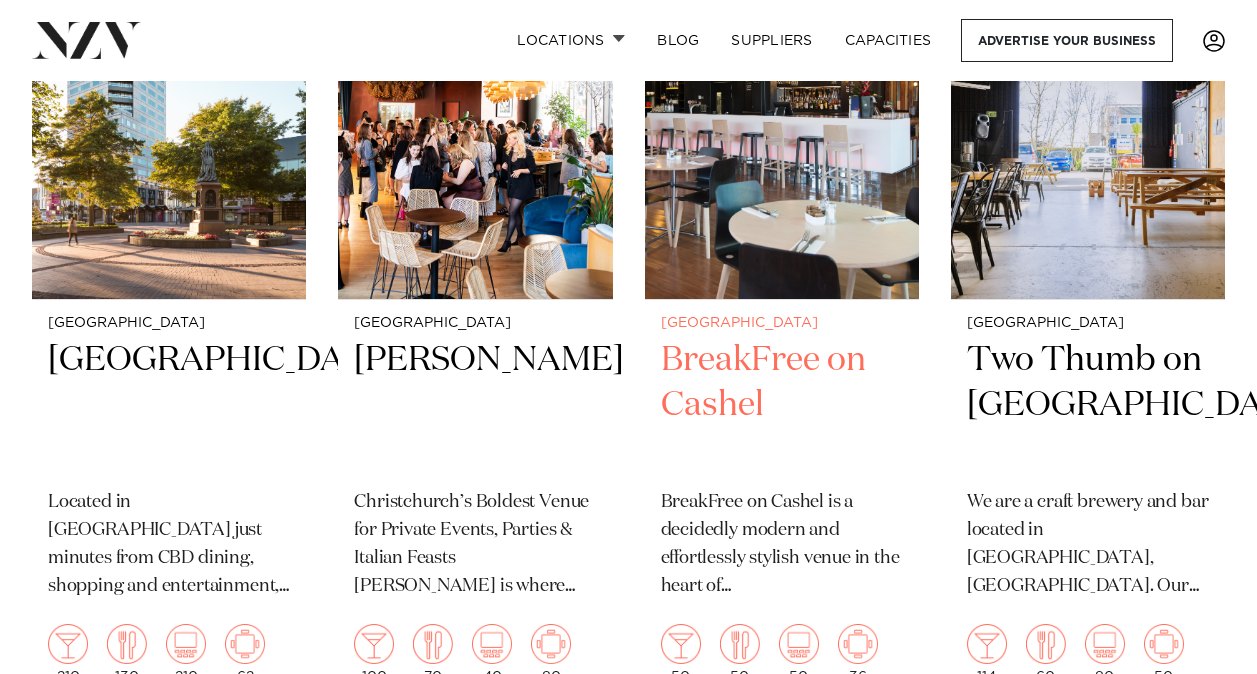 click on "BreakFree on Cashel" at bounding box center (782, 405) 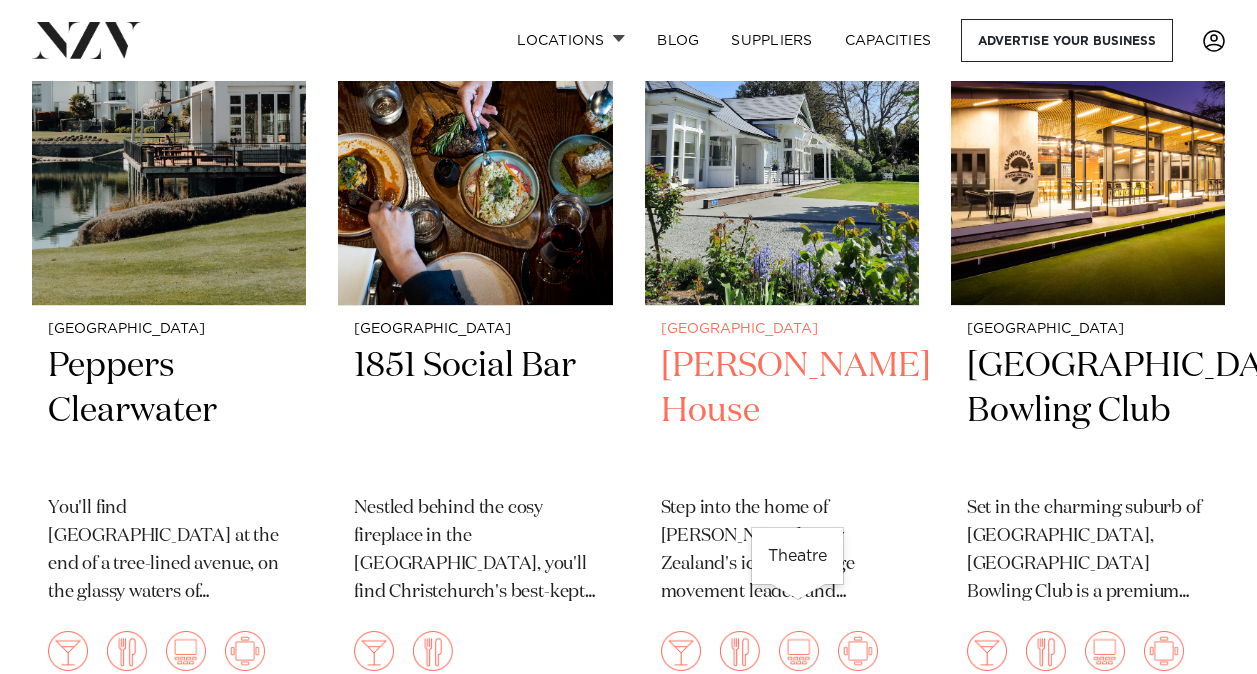 scroll, scrollTop: 3400, scrollLeft: 0, axis: vertical 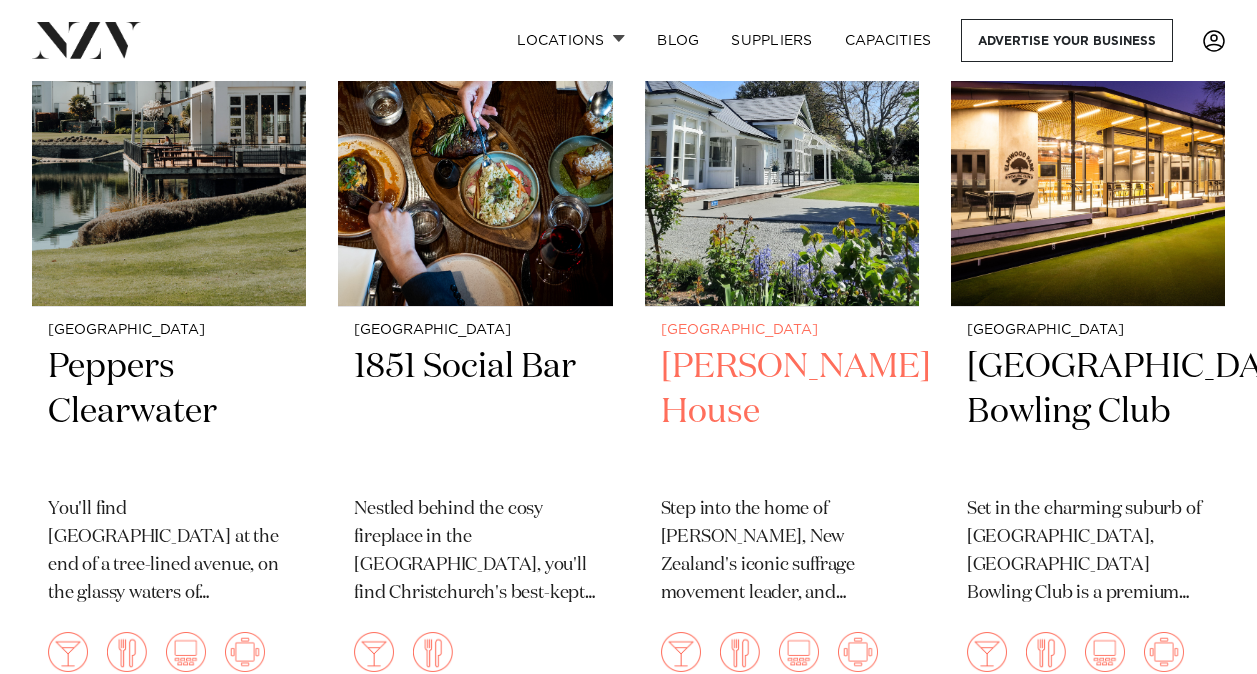 click at bounding box center [782, 122] 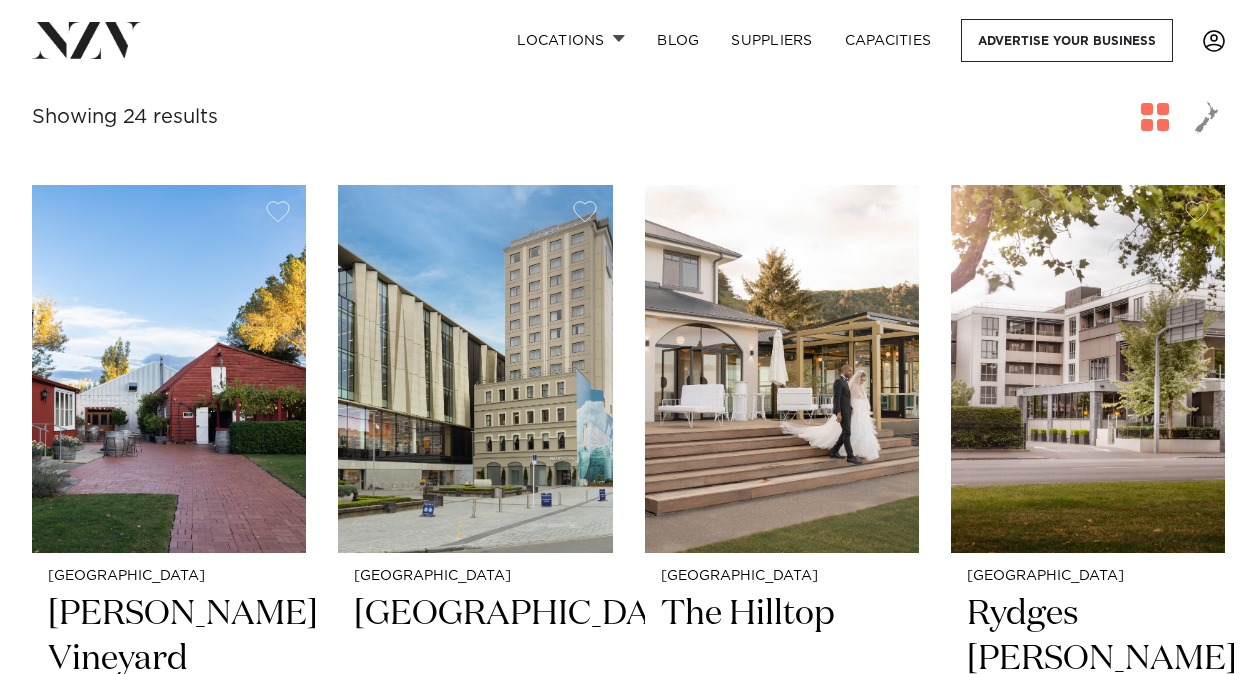 scroll, scrollTop: 845, scrollLeft: 0, axis: vertical 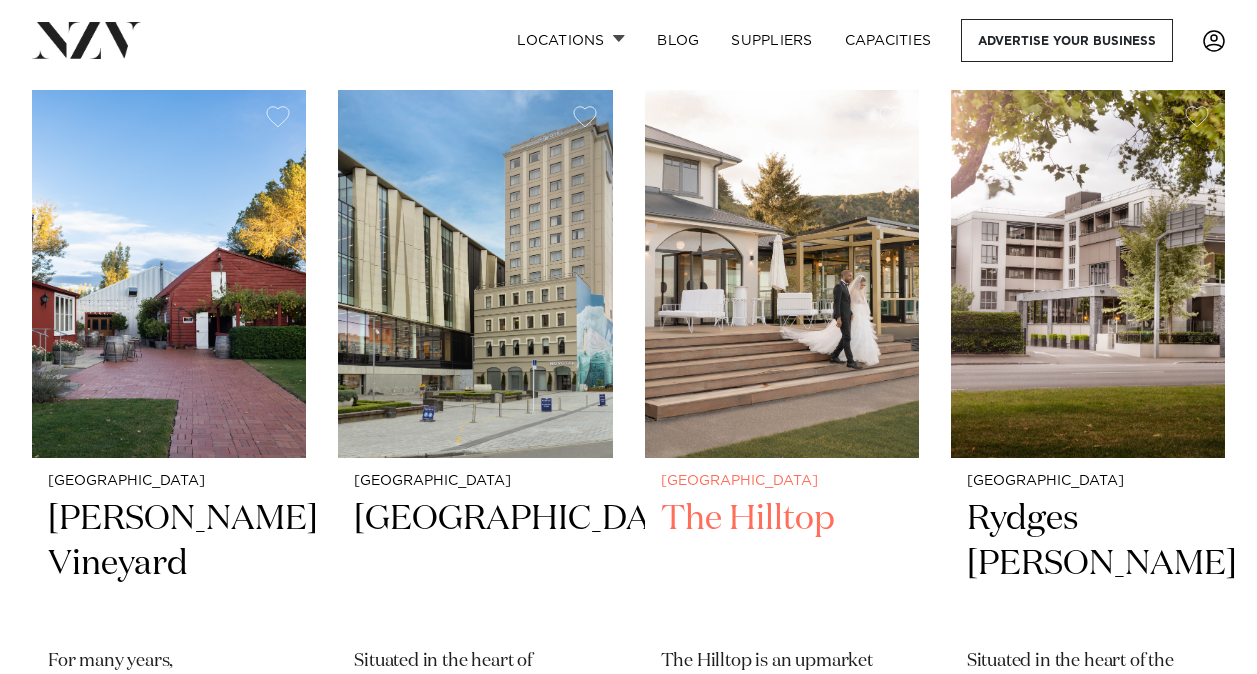 click at bounding box center (782, 274) 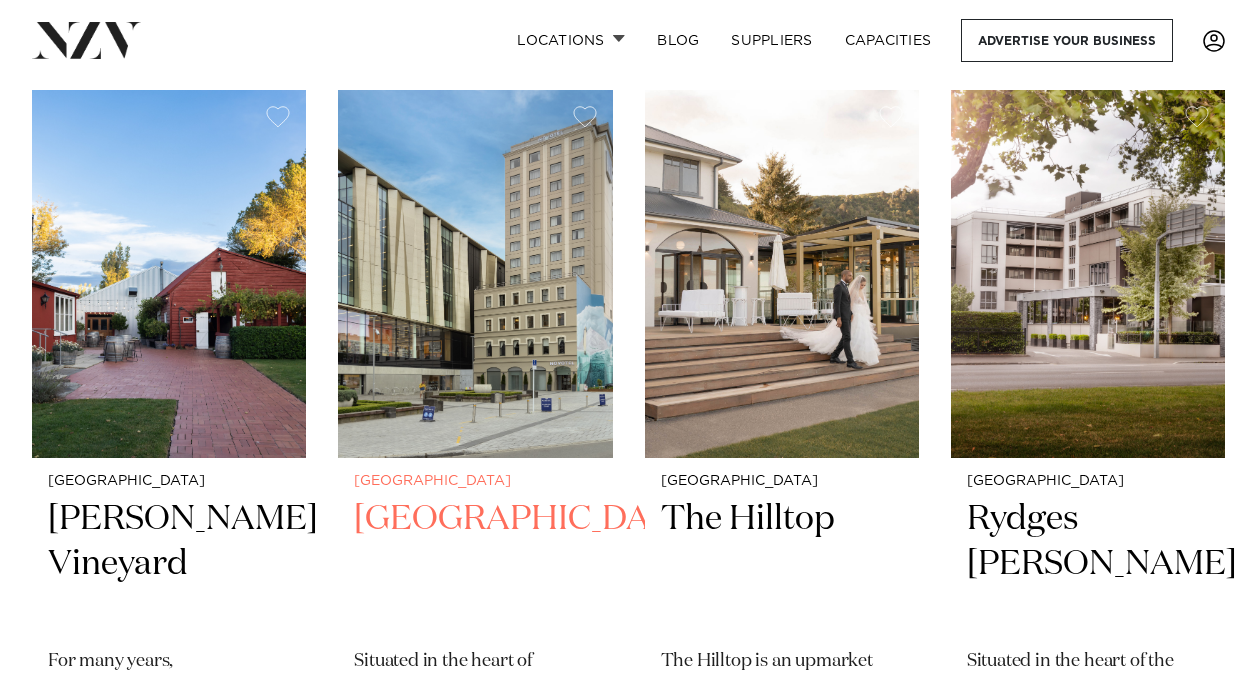 click at bounding box center (475, 274) 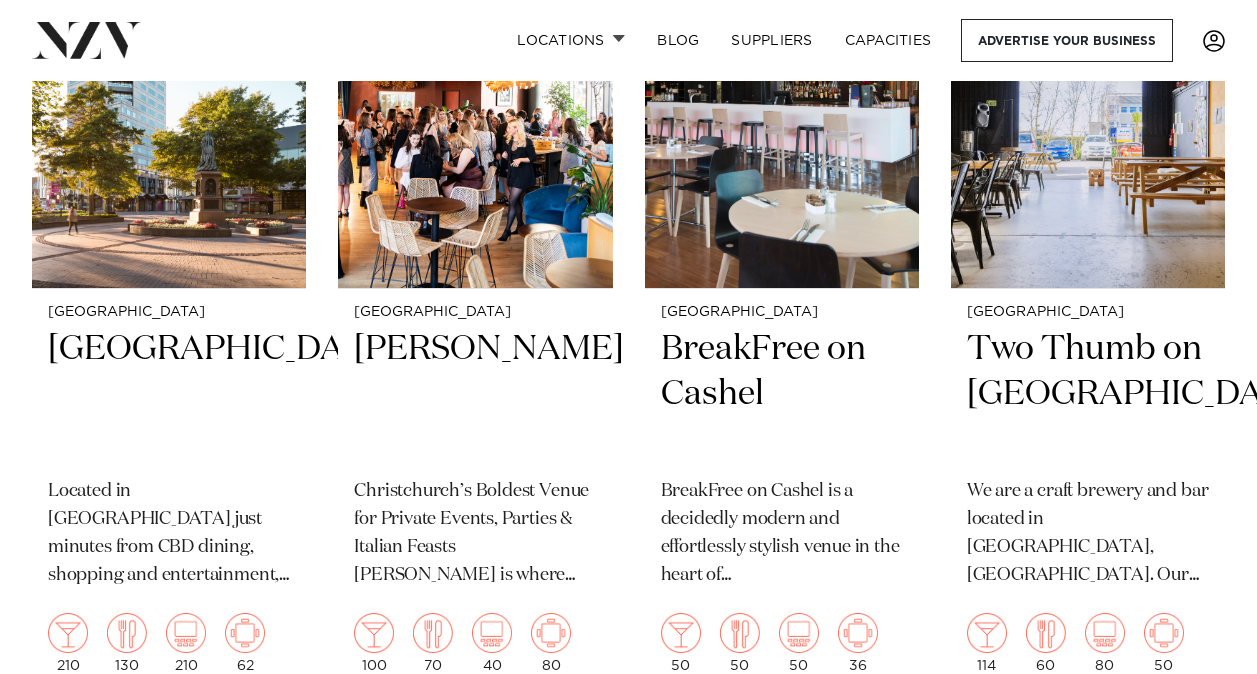 scroll, scrollTop: 2618, scrollLeft: 0, axis: vertical 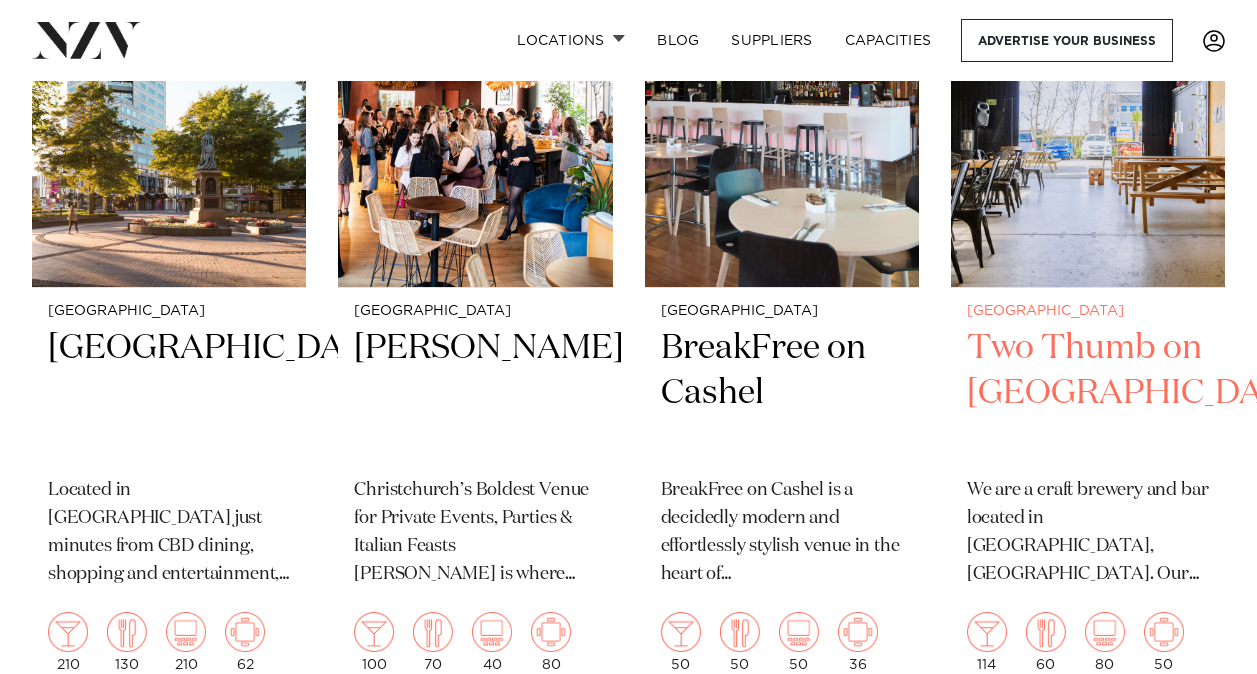 click on "Christchurch
Two Thumb on Manchester
We are a craft brewery and bar located in Christchurch, New Zealand.
Our venue is the ideal spot if you're looking for a laid -back space with an intimate, rustic setting in the heart of the city.
114
60
80
50" at bounding box center [1088, 488] 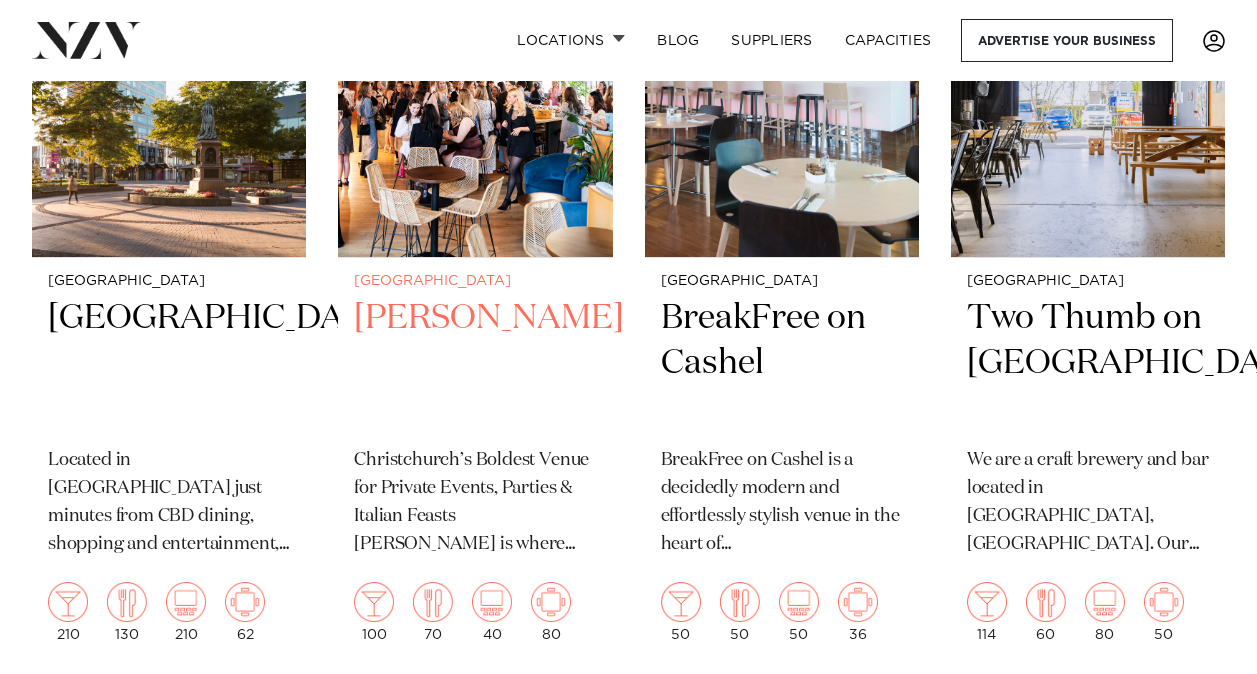 scroll, scrollTop: 2651, scrollLeft: 0, axis: vertical 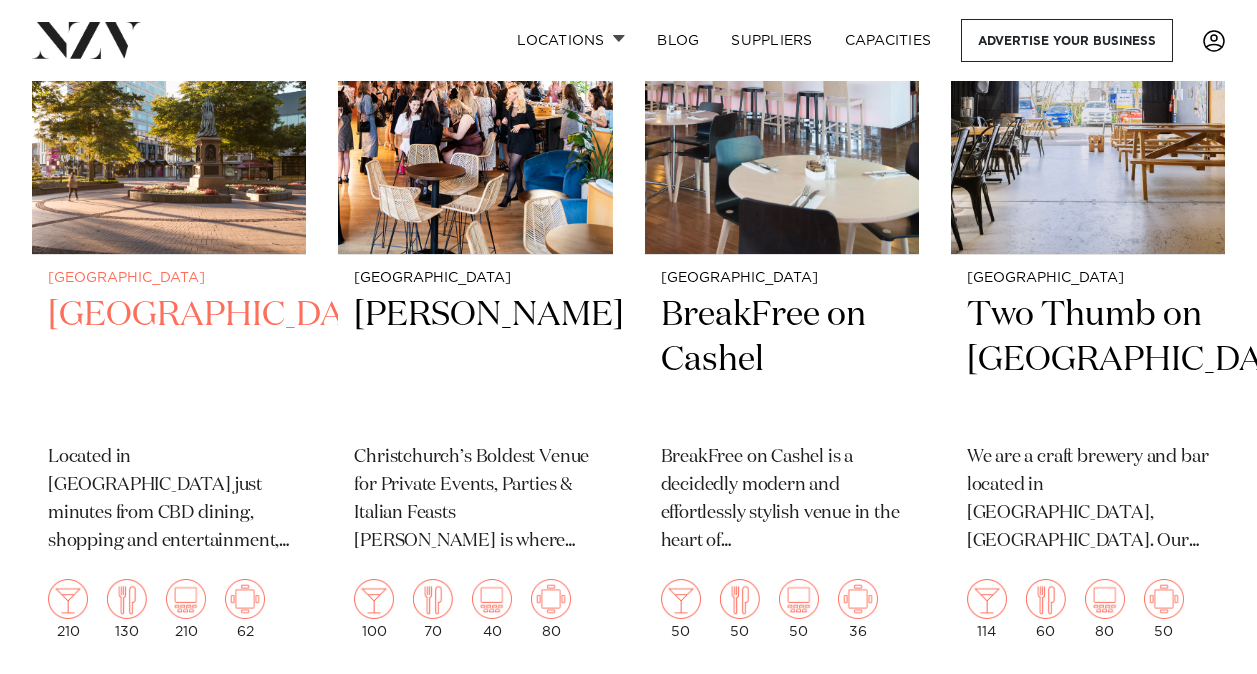 click on "Crowne Plaza Christchurchrch" at bounding box center (169, 360) 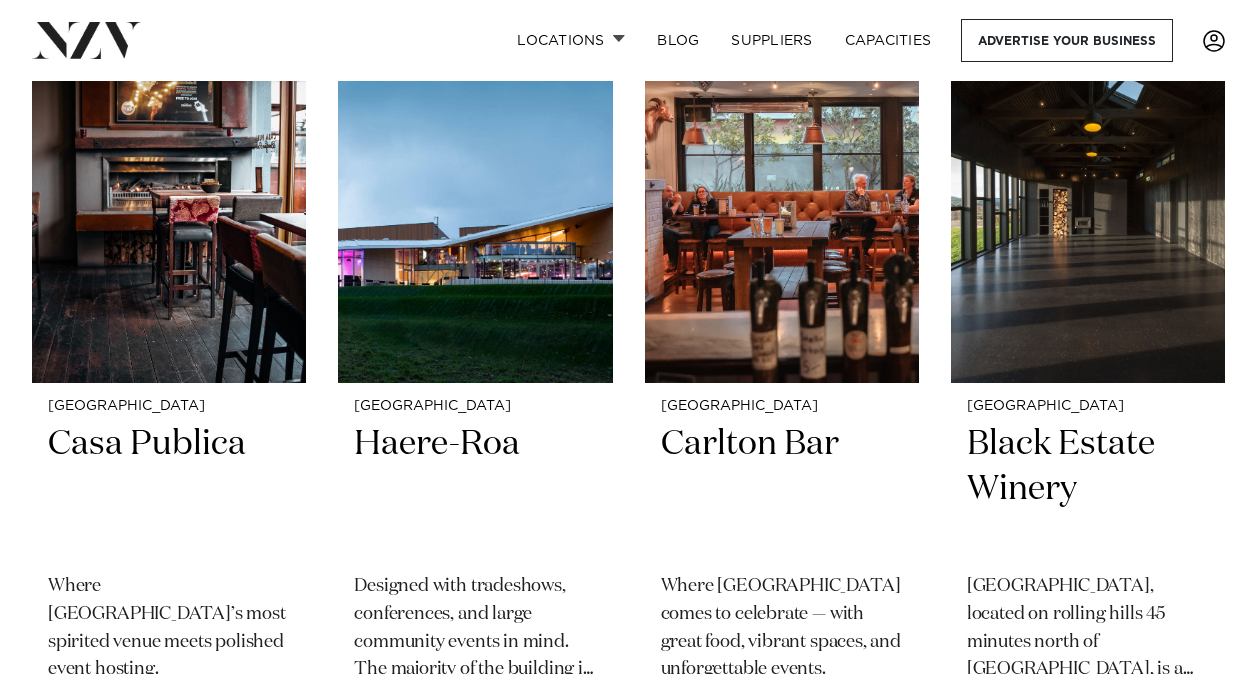 scroll, scrollTop: 1720, scrollLeft: 0, axis: vertical 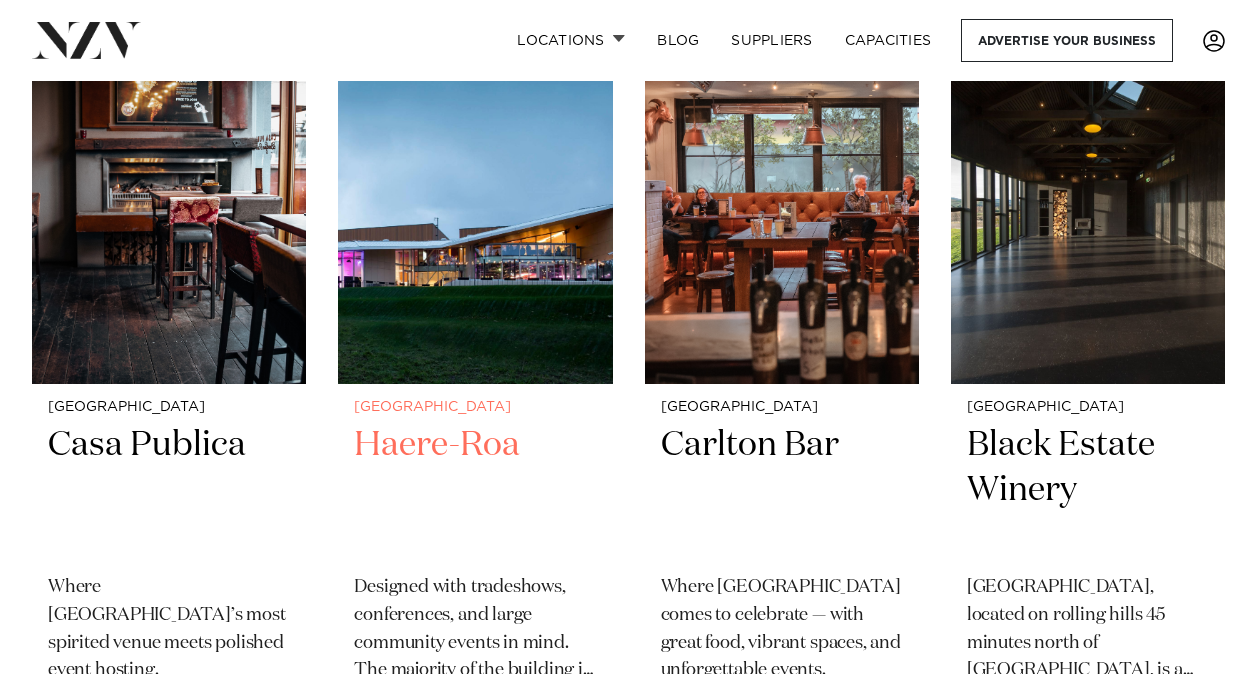 click at bounding box center [475, 200] 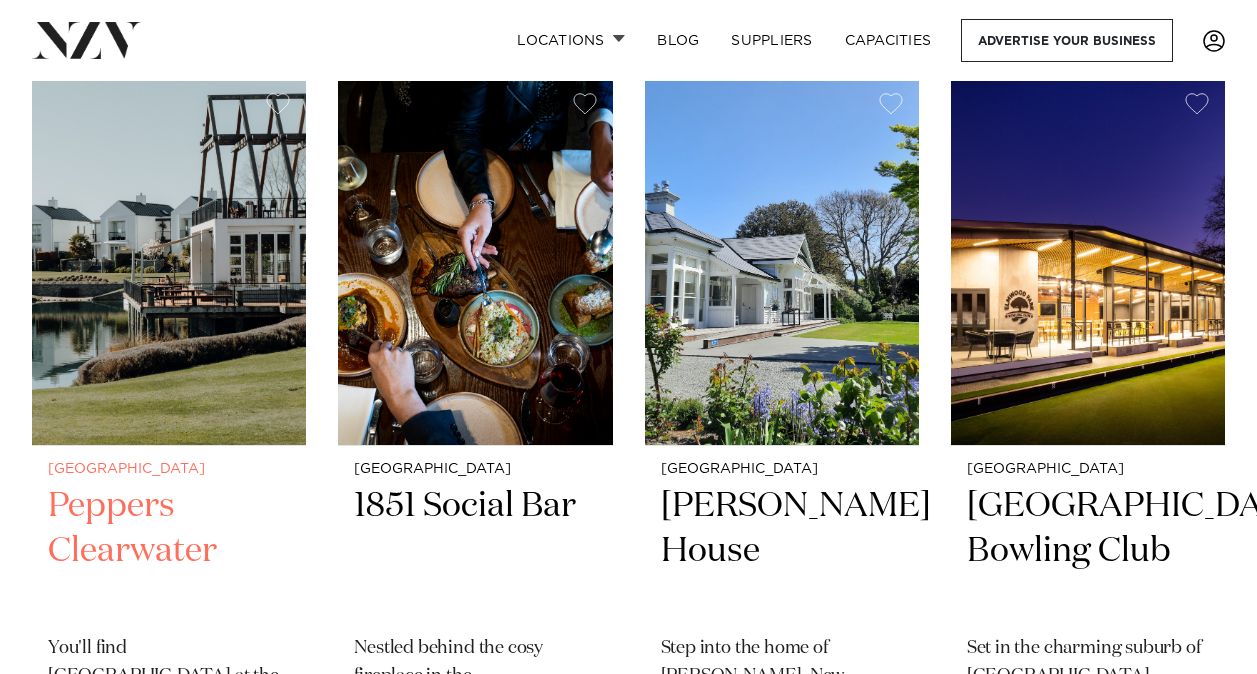 scroll, scrollTop: 3260, scrollLeft: 0, axis: vertical 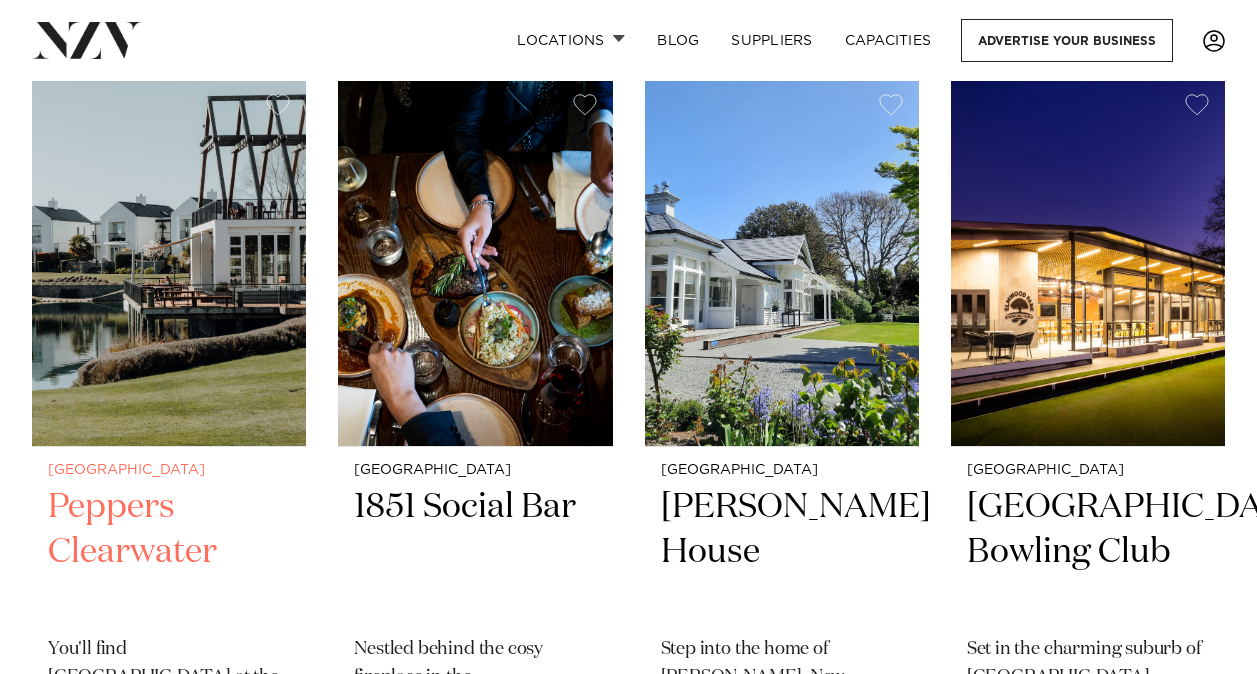 click at bounding box center [169, 262] 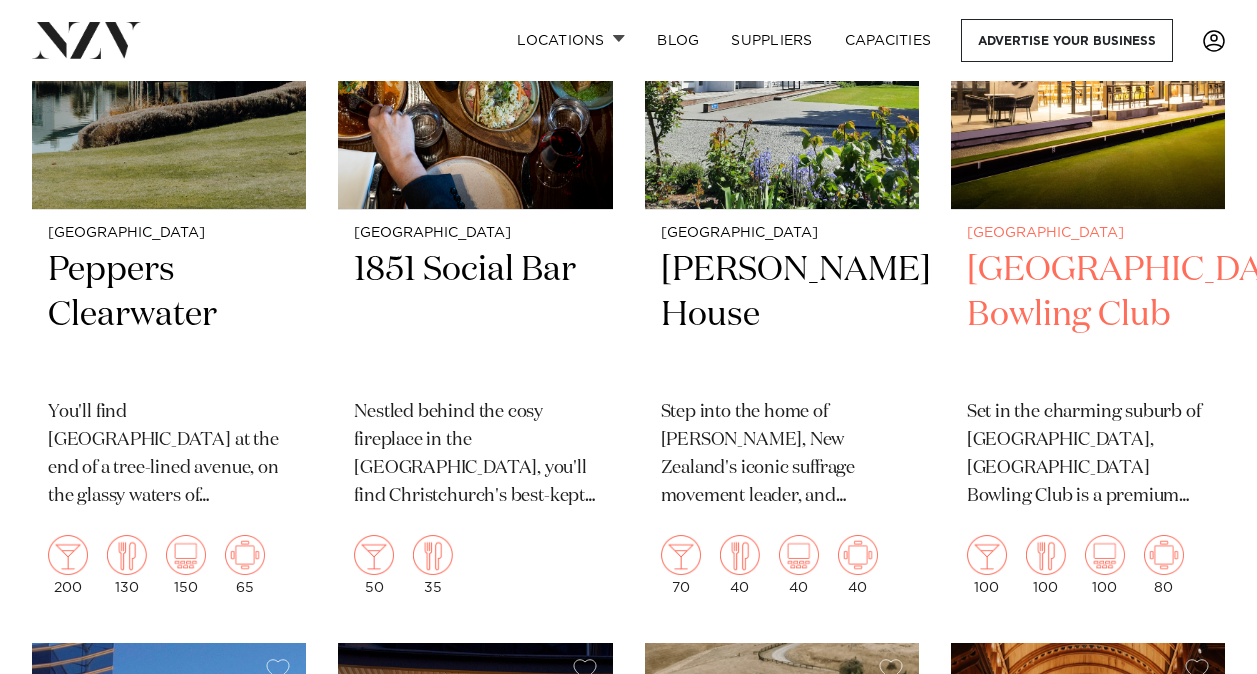 scroll, scrollTop: 3498, scrollLeft: 0, axis: vertical 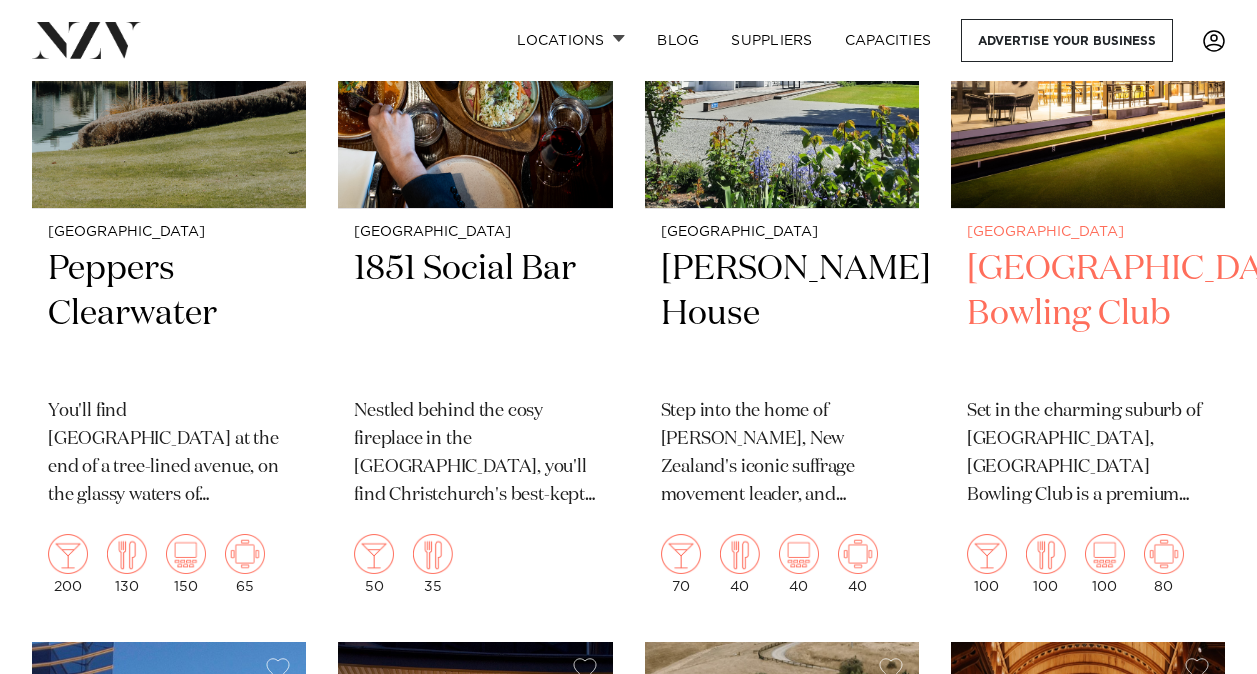 click on "Set in the charming suburb of [GEOGRAPHIC_DATA], [GEOGRAPHIC_DATA] Bowling Club is a premium setting for events with a touch of friendly competition." at bounding box center [1088, 454] 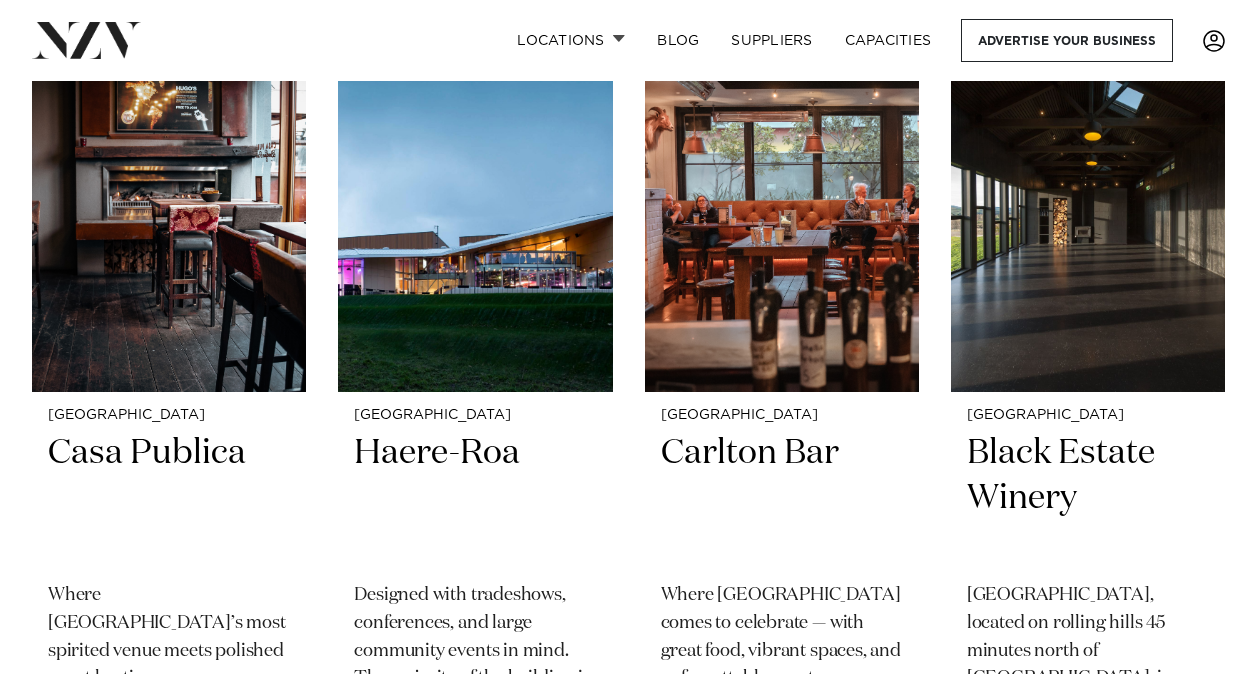 scroll, scrollTop: 1676, scrollLeft: 0, axis: vertical 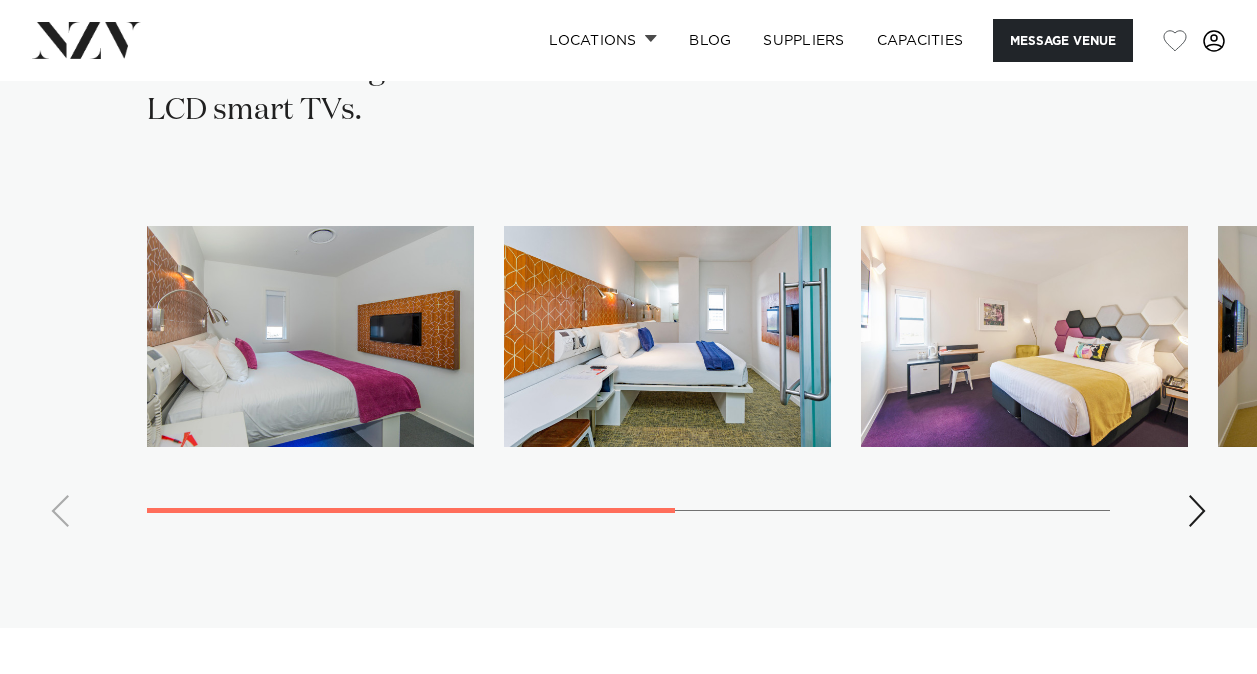 click at bounding box center [1197, 511] 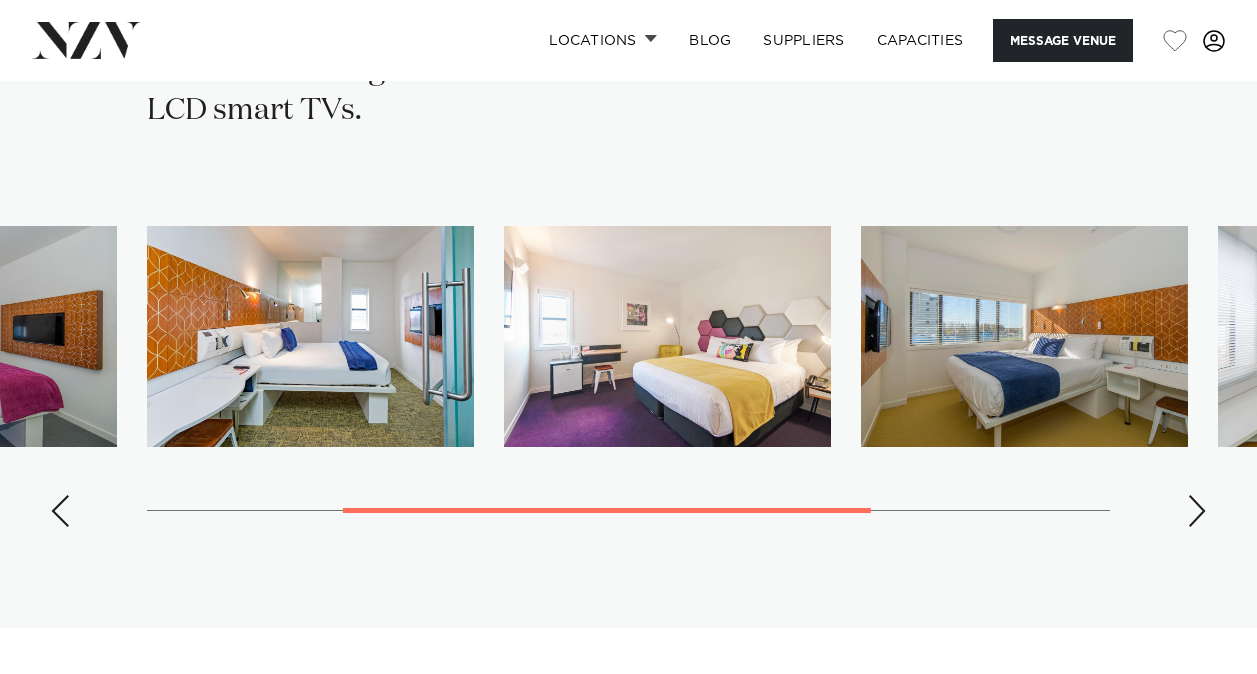 click at bounding box center (1197, 511) 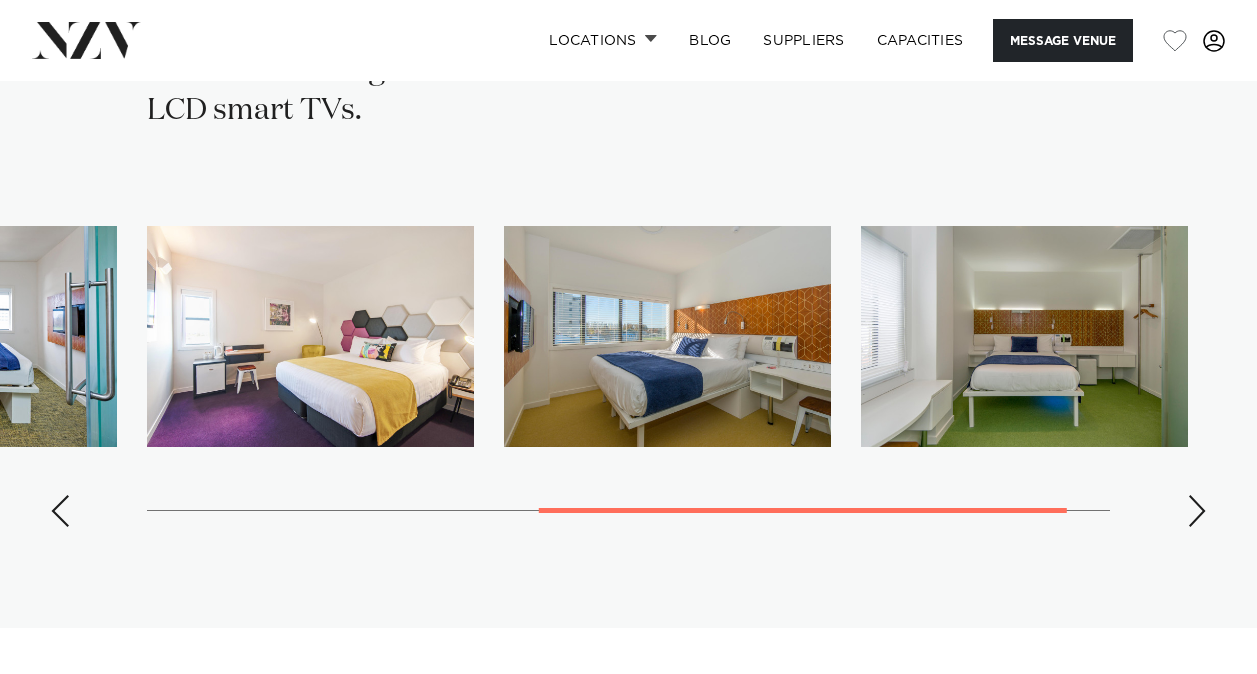 click at bounding box center (1197, 511) 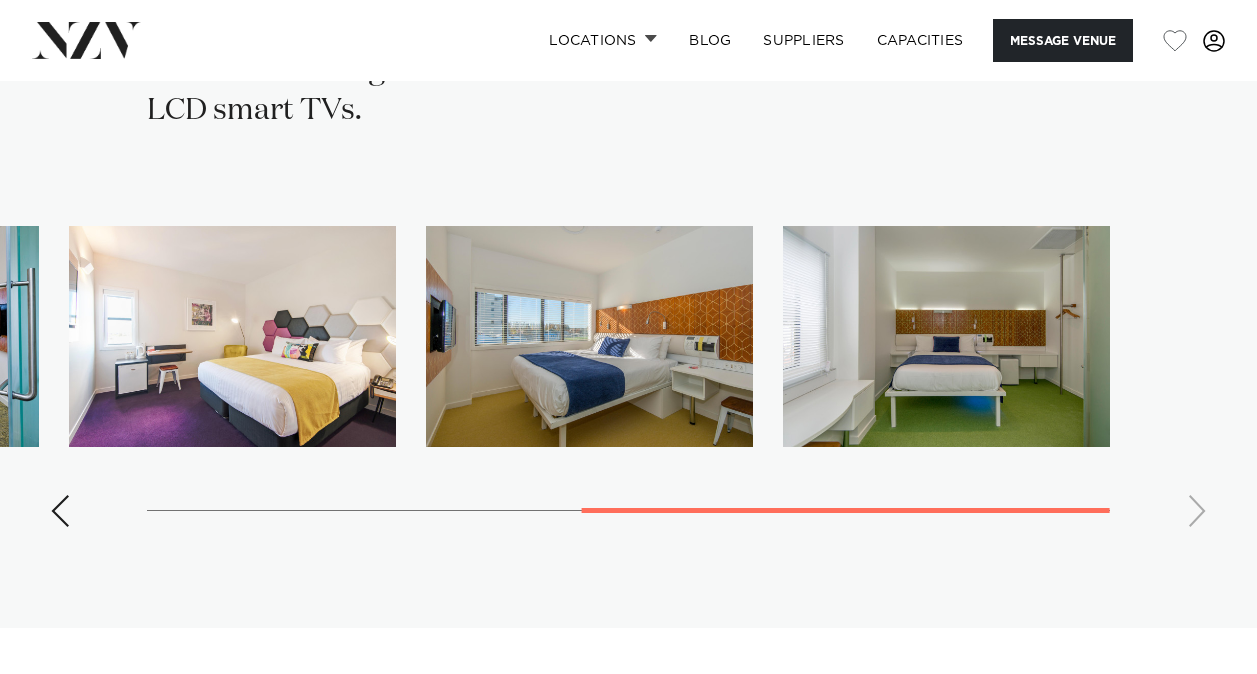 click at bounding box center (628, 384) 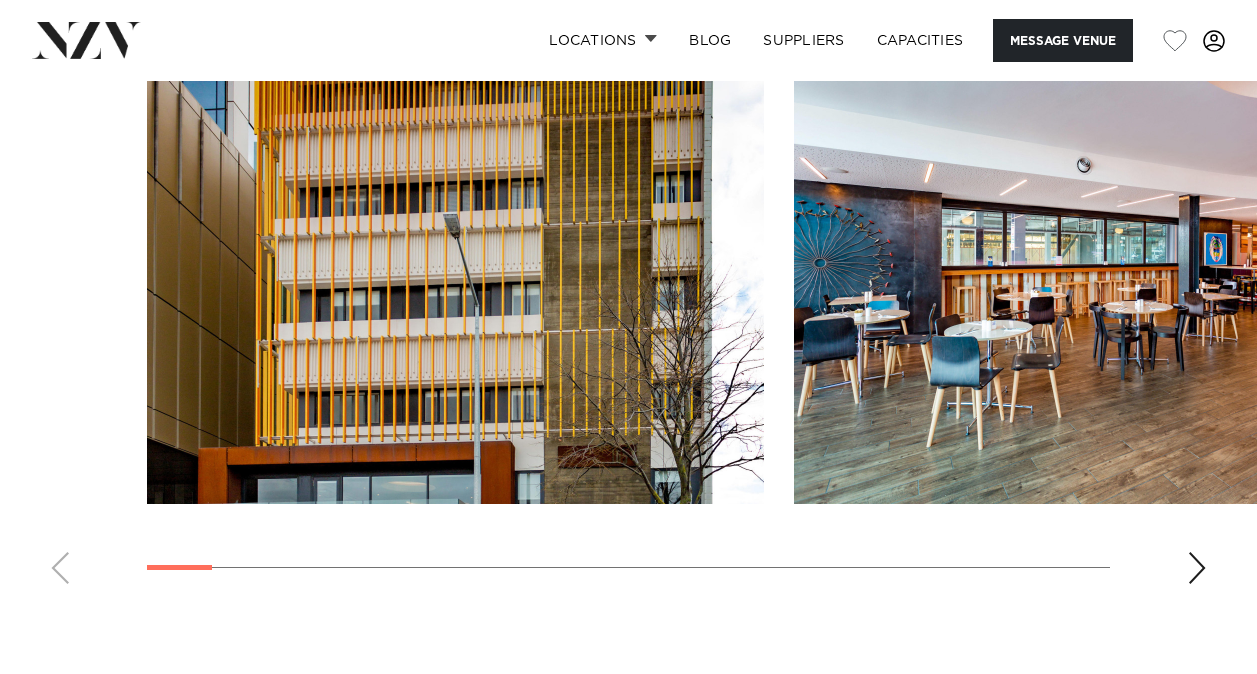 scroll, scrollTop: 2105, scrollLeft: 0, axis: vertical 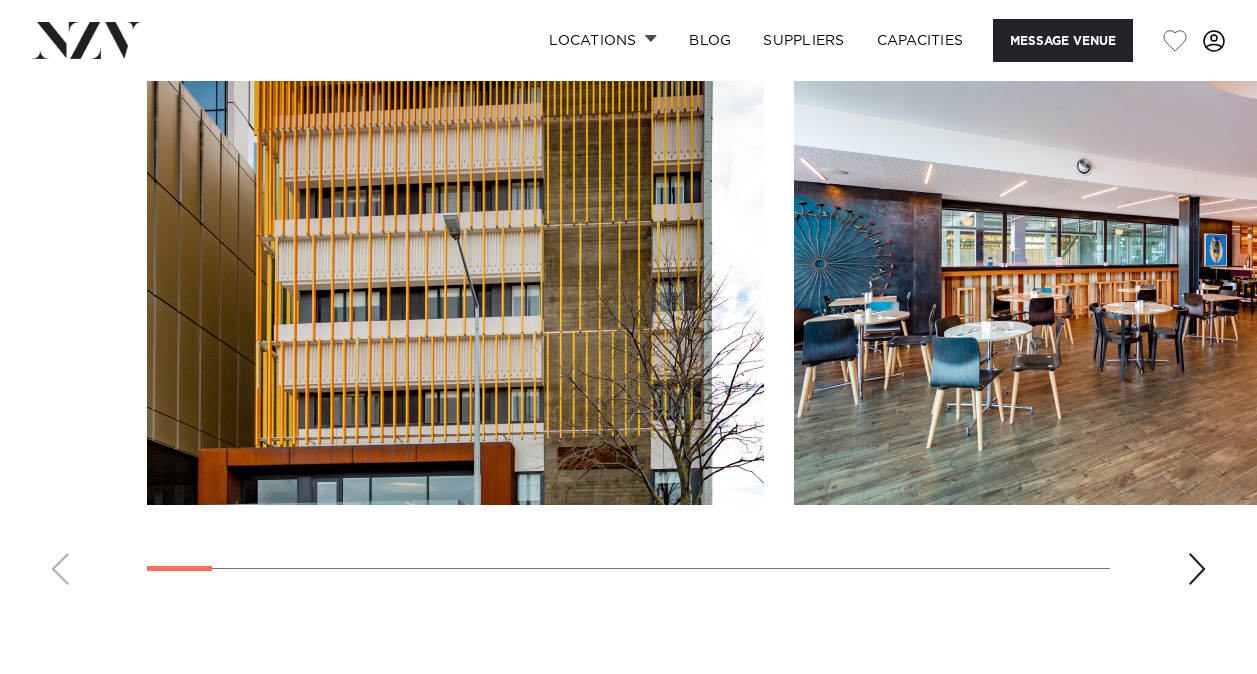 click at bounding box center [1197, 569] 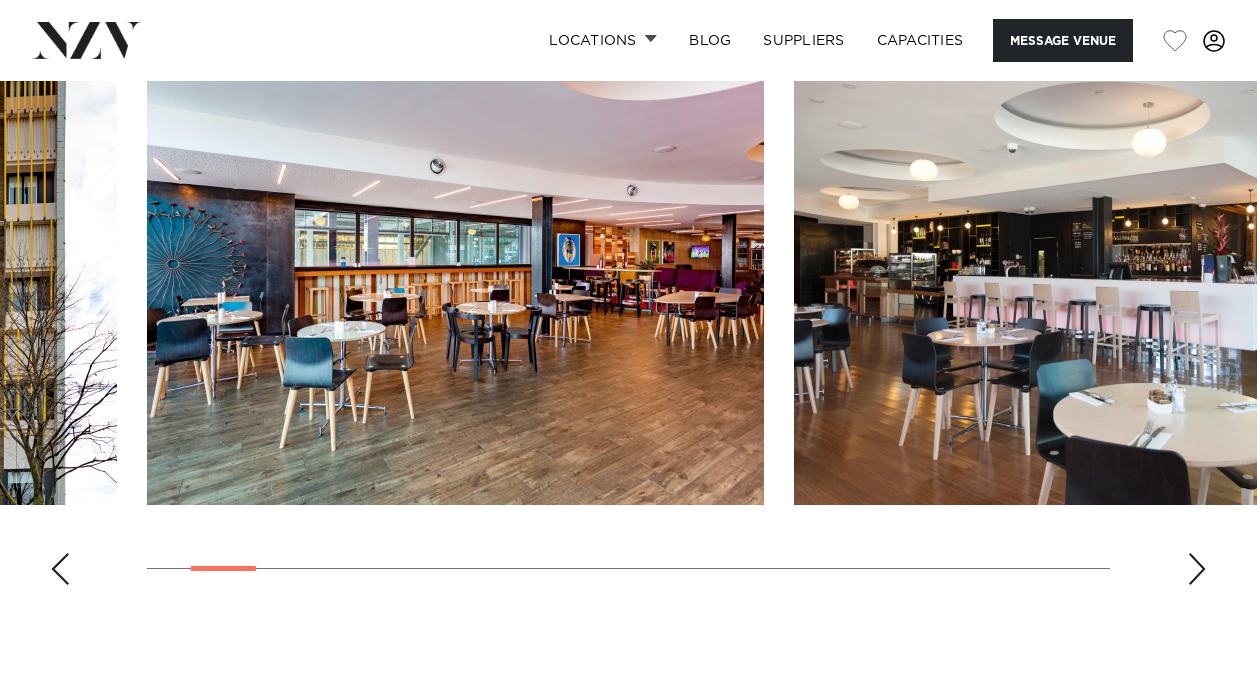 click at bounding box center [1197, 569] 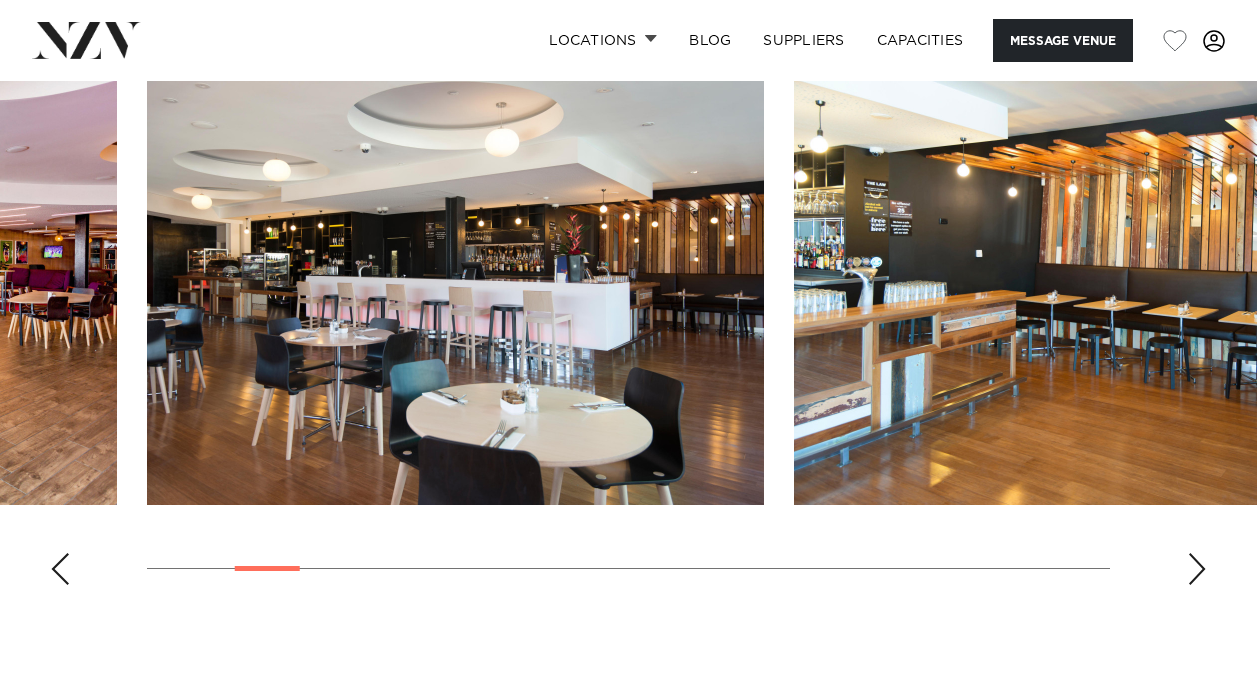click at bounding box center (1197, 569) 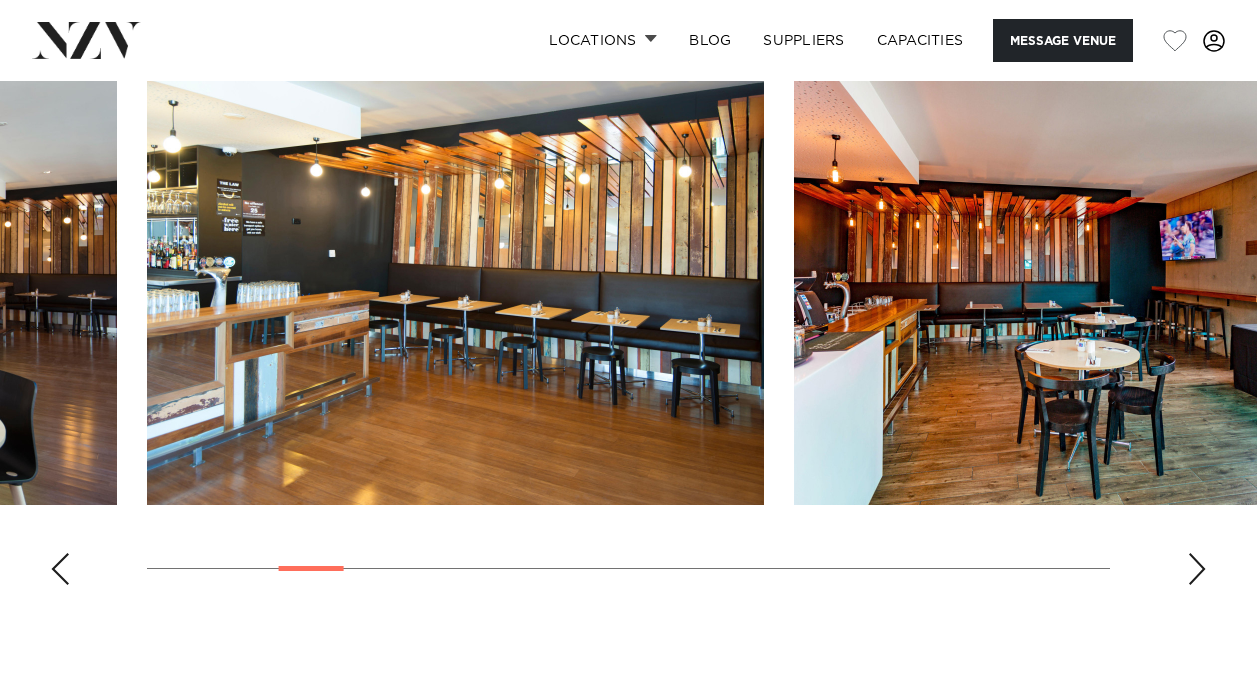 click at bounding box center [1197, 569] 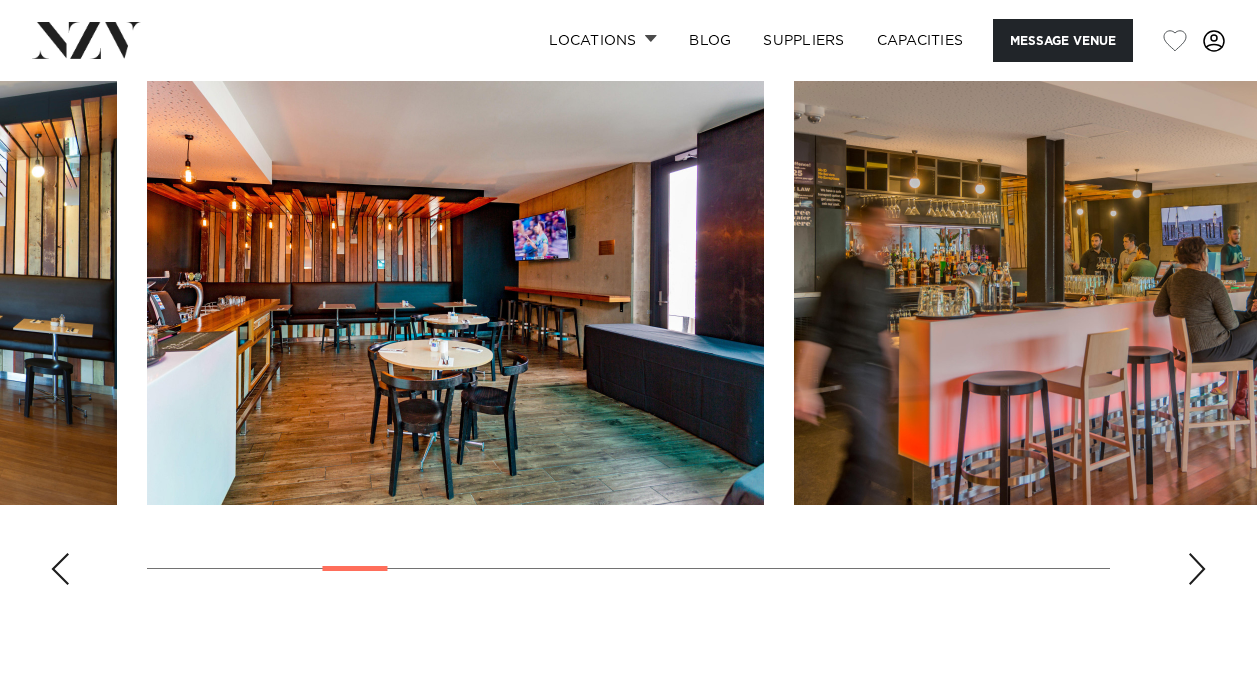 click at bounding box center [1197, 569] 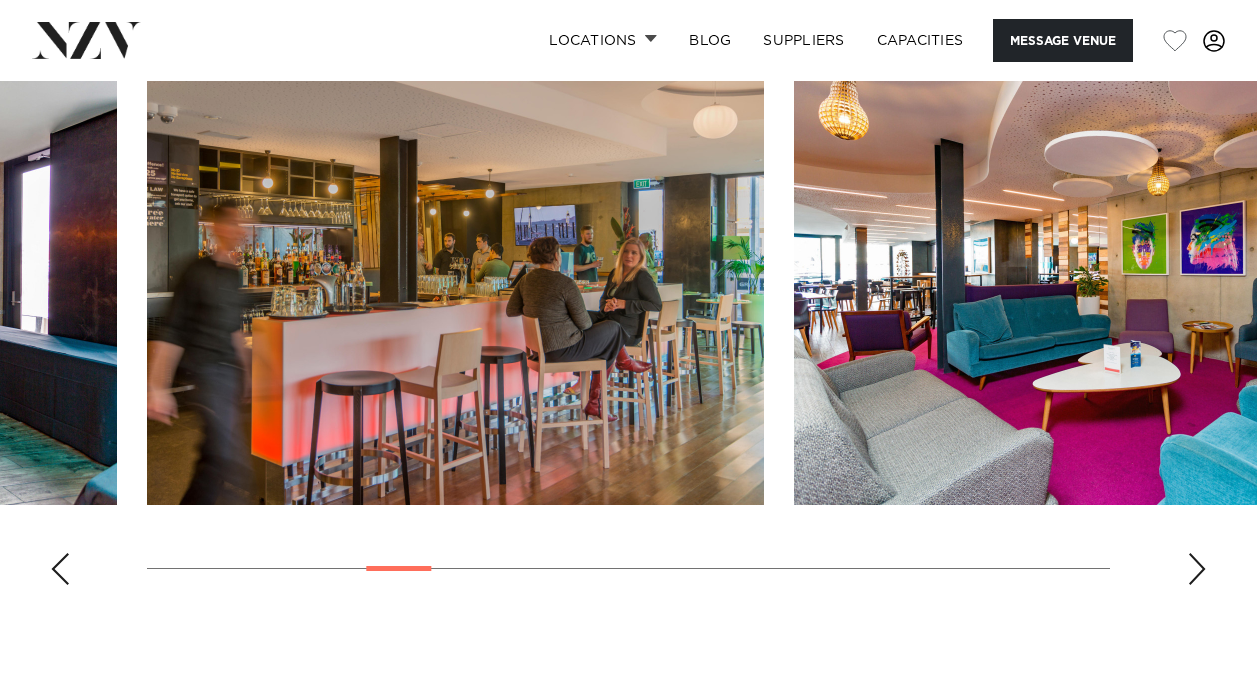 click at bounding box center (1197, 569) 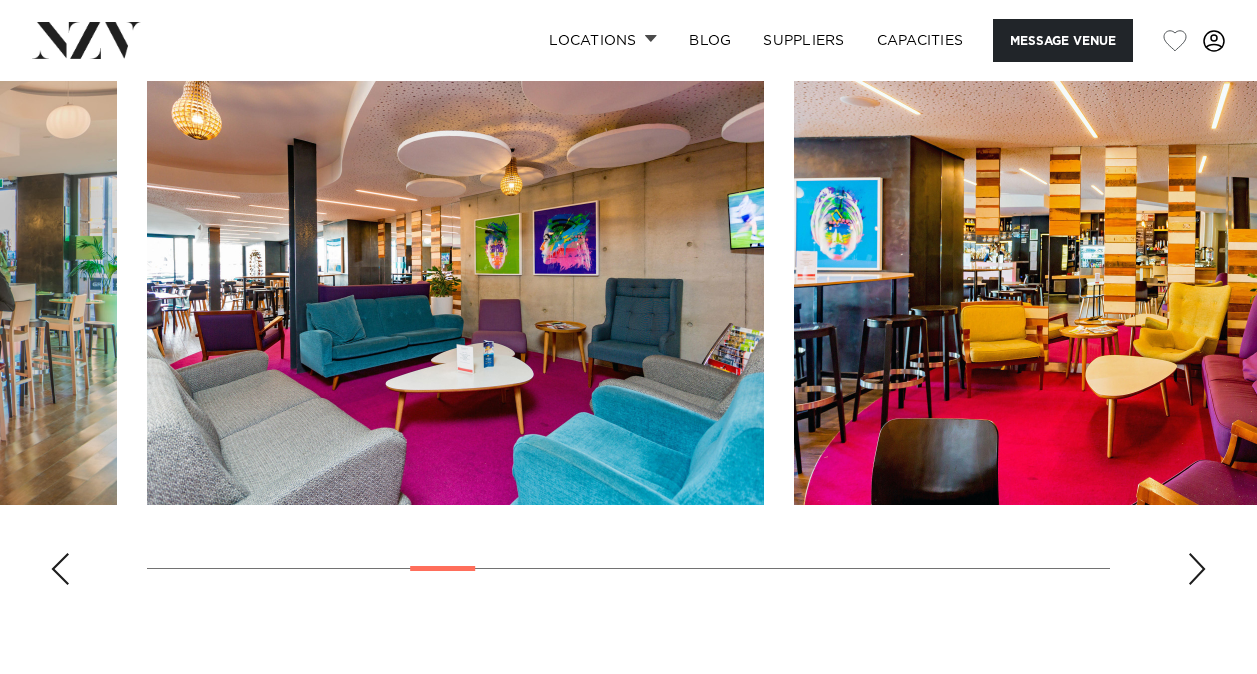 click at bounding box center (1197, 569) 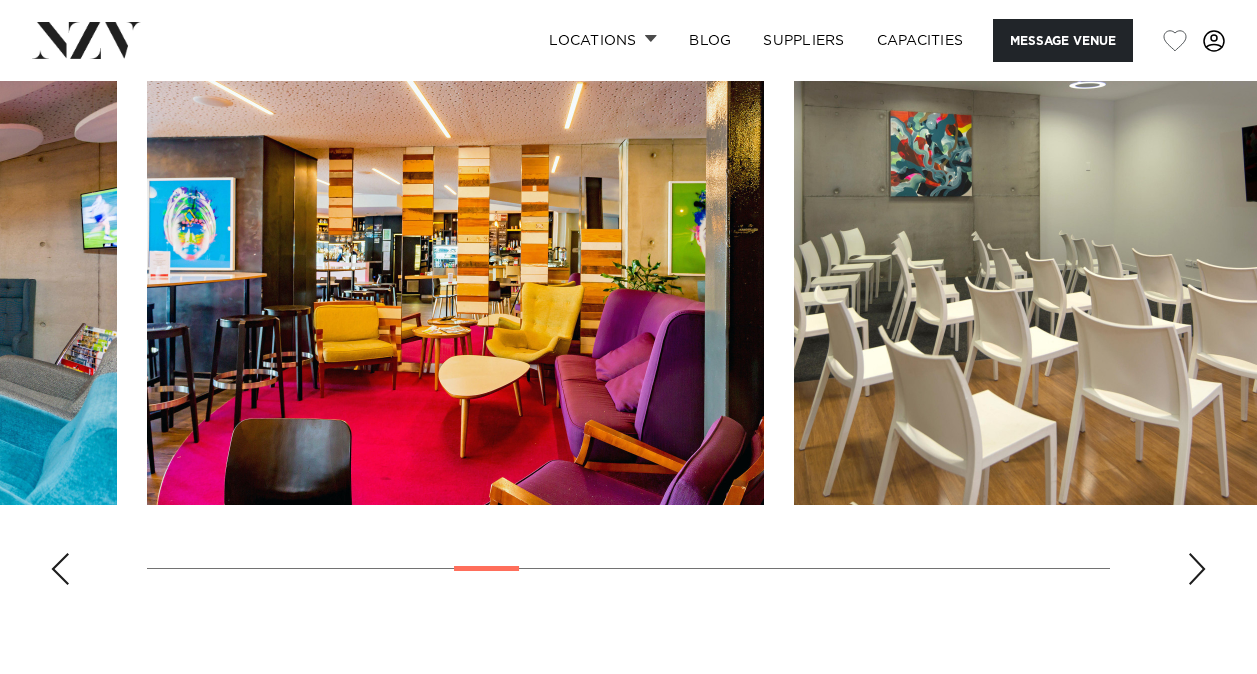 click at bounding box center (1197, 569) 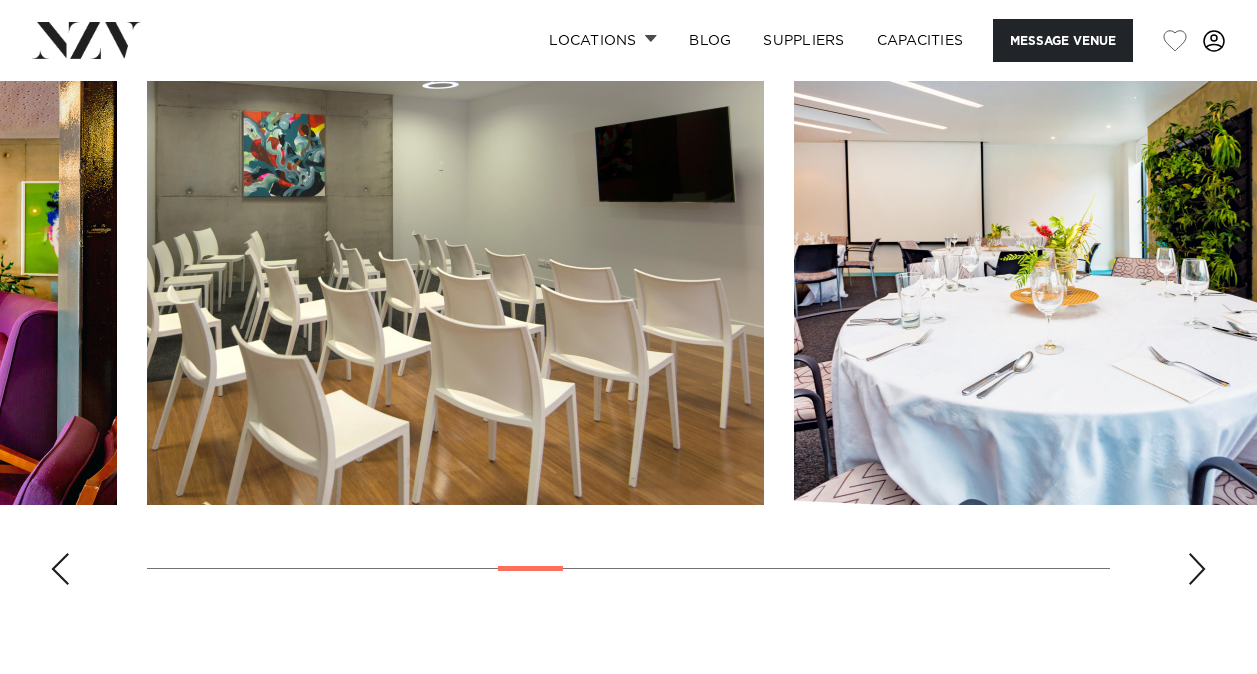 click at bounding box center (1197, 569) 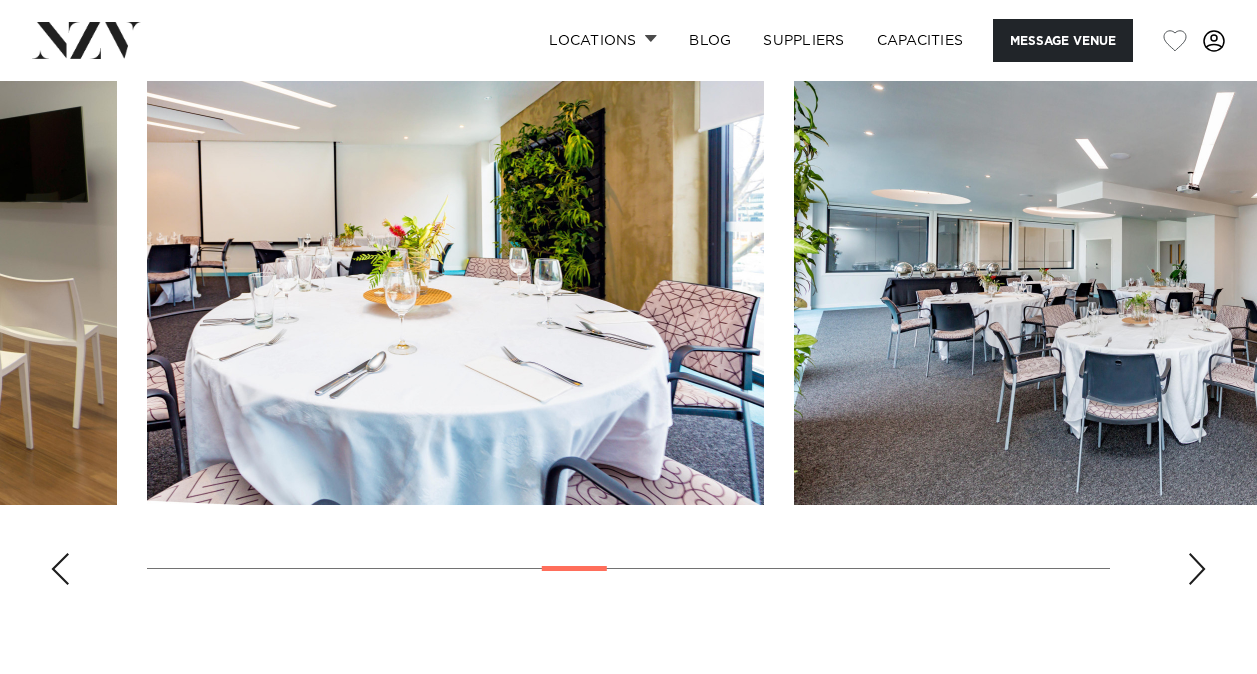 click at bounding box center (1197, 569) 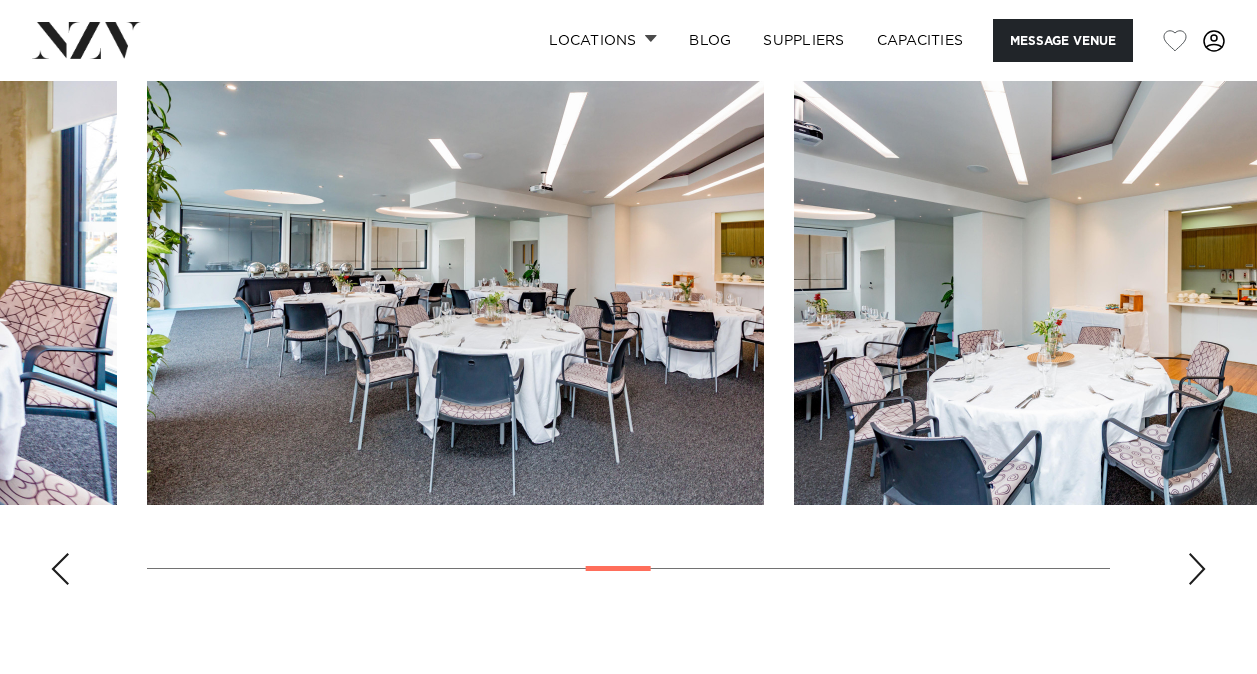 click at bounding box center (1197, 569) 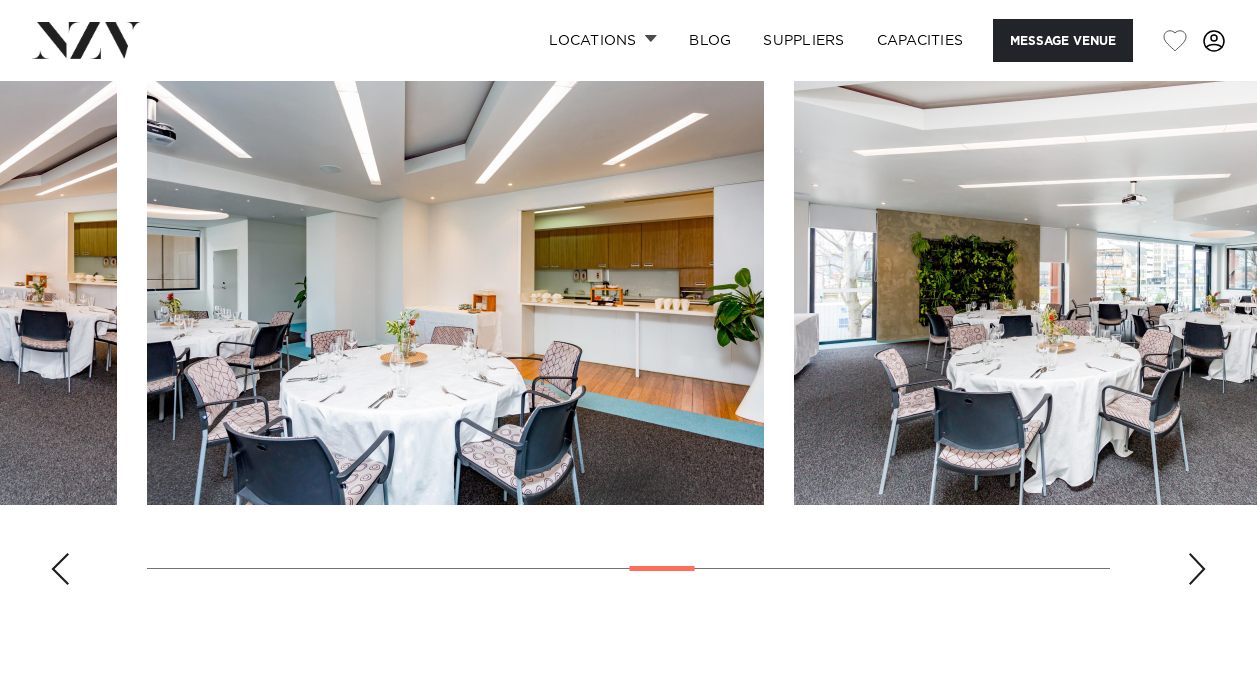 click at bounding box center [1197, 569] 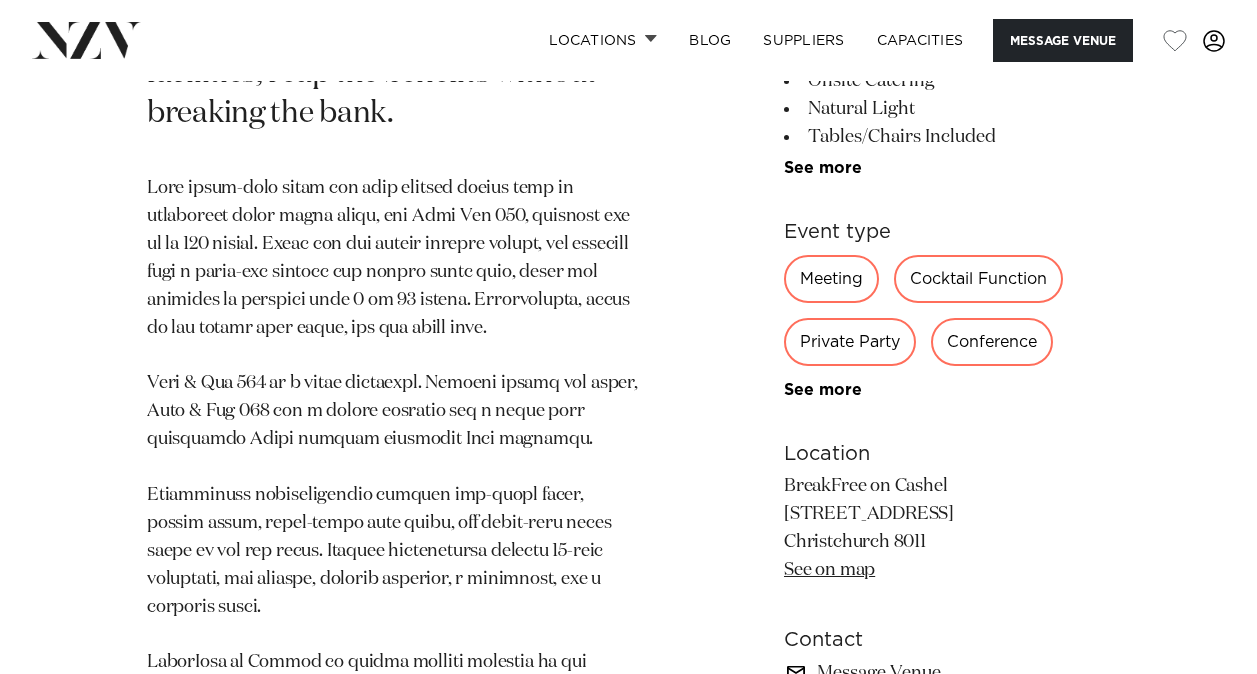scroll, scrollTop: 1147, scrollLeft: 0, axis: vertical 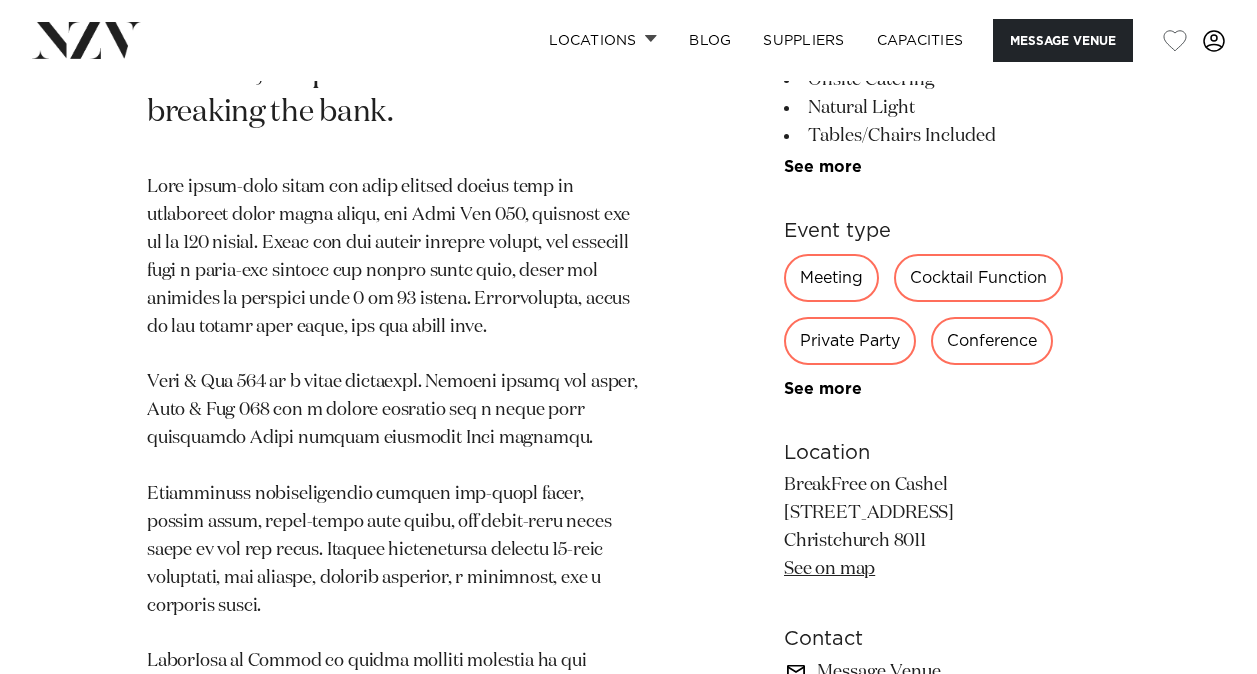 click on "Private Party" at bounding box center (850, 341) 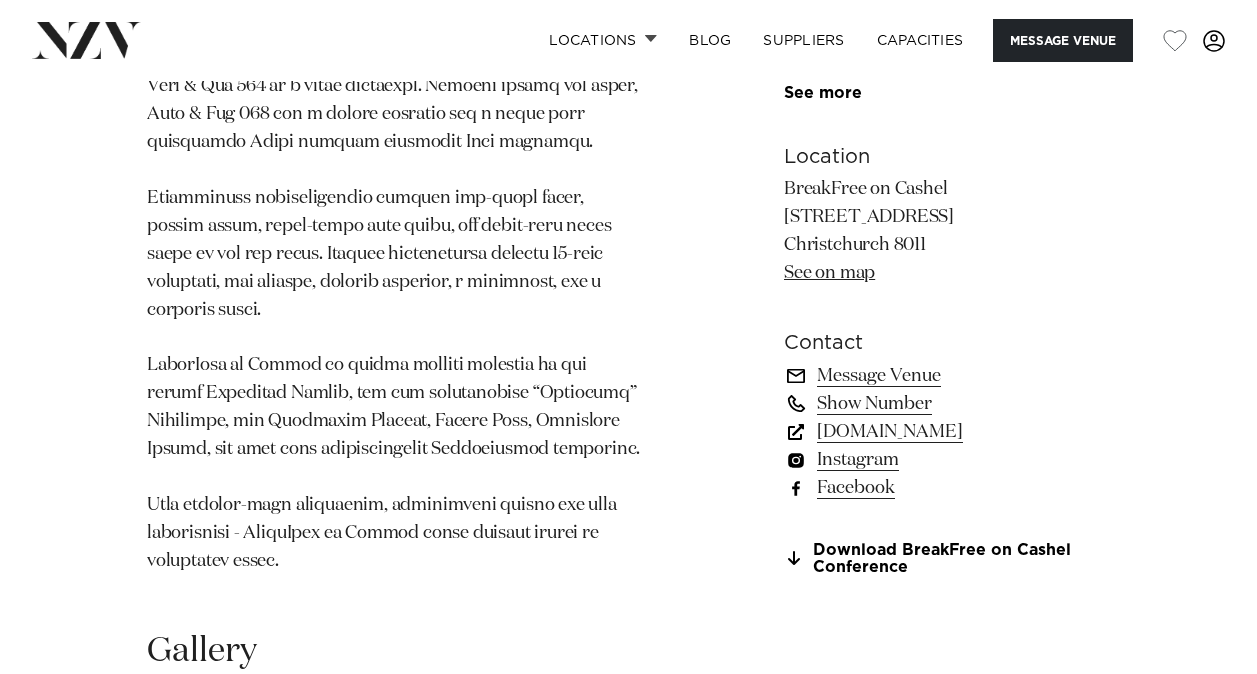 scroll, scrollTop: 1444, scrollLeft: 0, axis: vertical 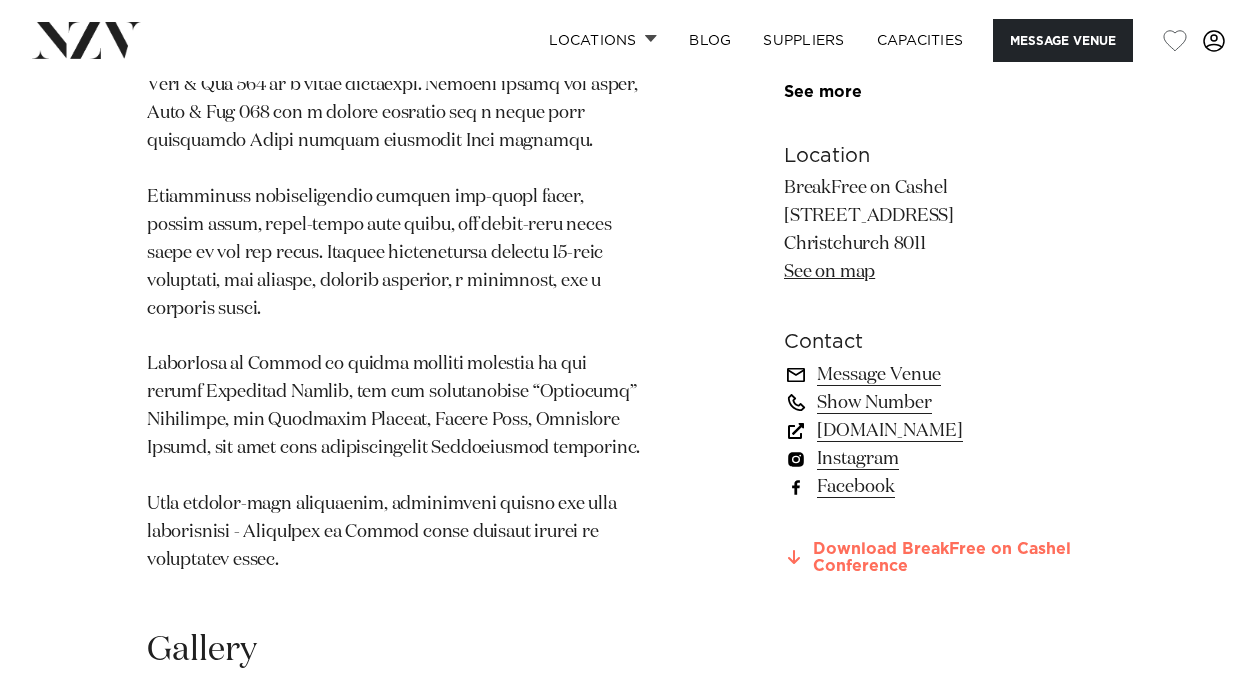 click on "Download BreakFree on Cashel Conference" at bounding box center [947, 558] 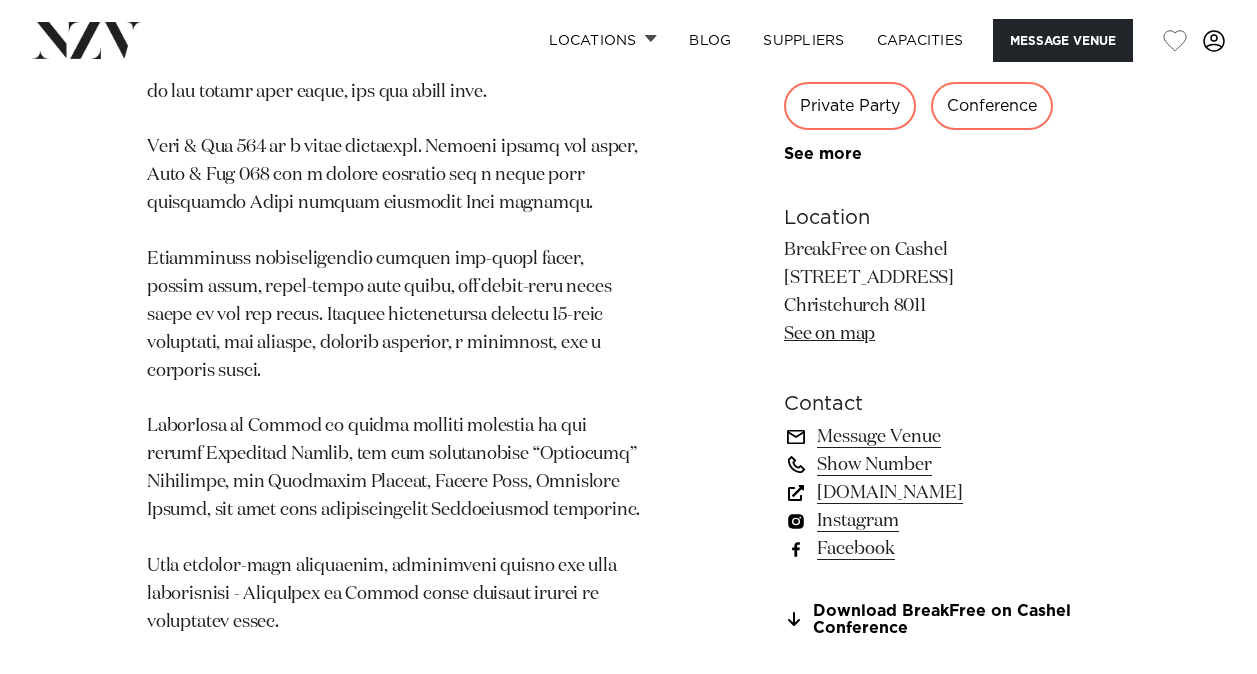 scroll, scrollTop: 1381, scrollLeft: 0, axis: vertical 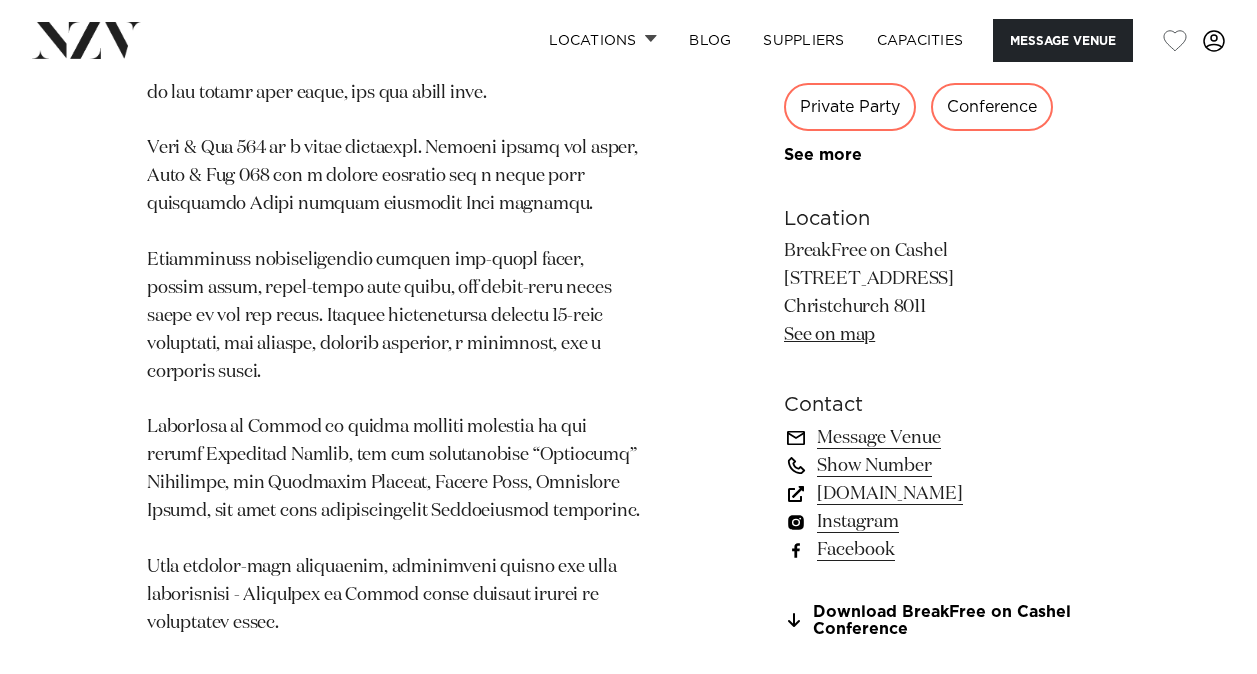 click on "Message Venue" at bounding box center (947, 438) 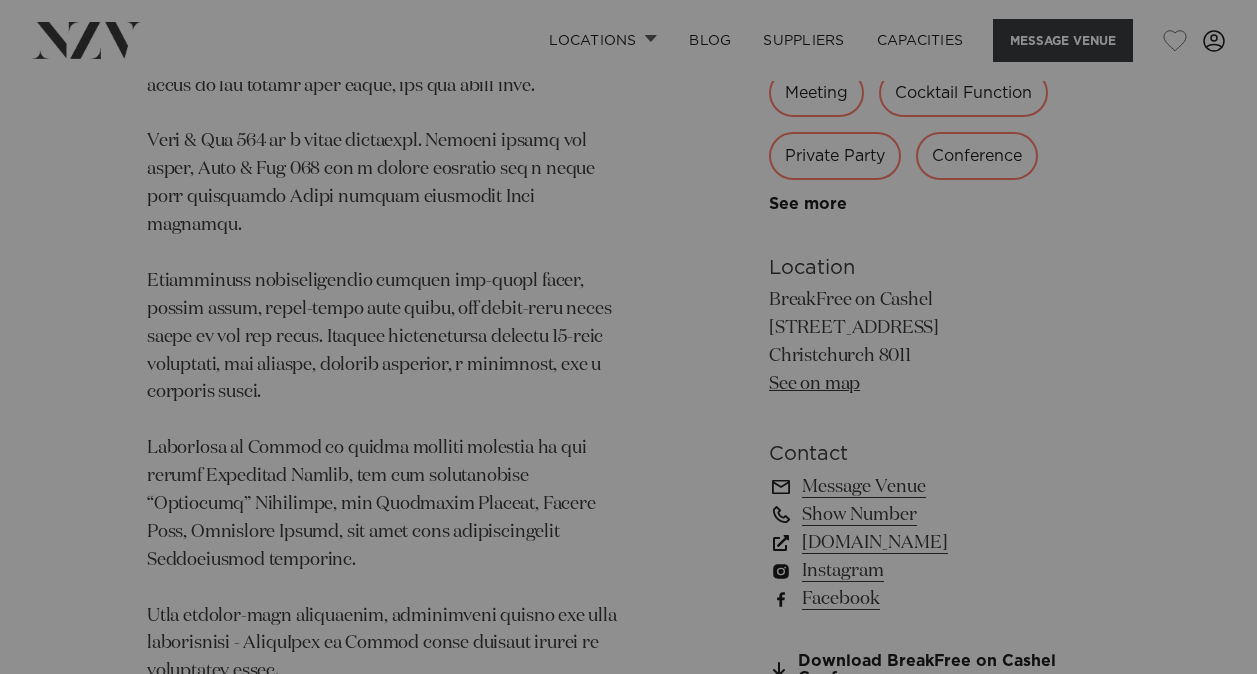scroll, scrollTop: 1388, scrollLeft: 0, axis: vertical 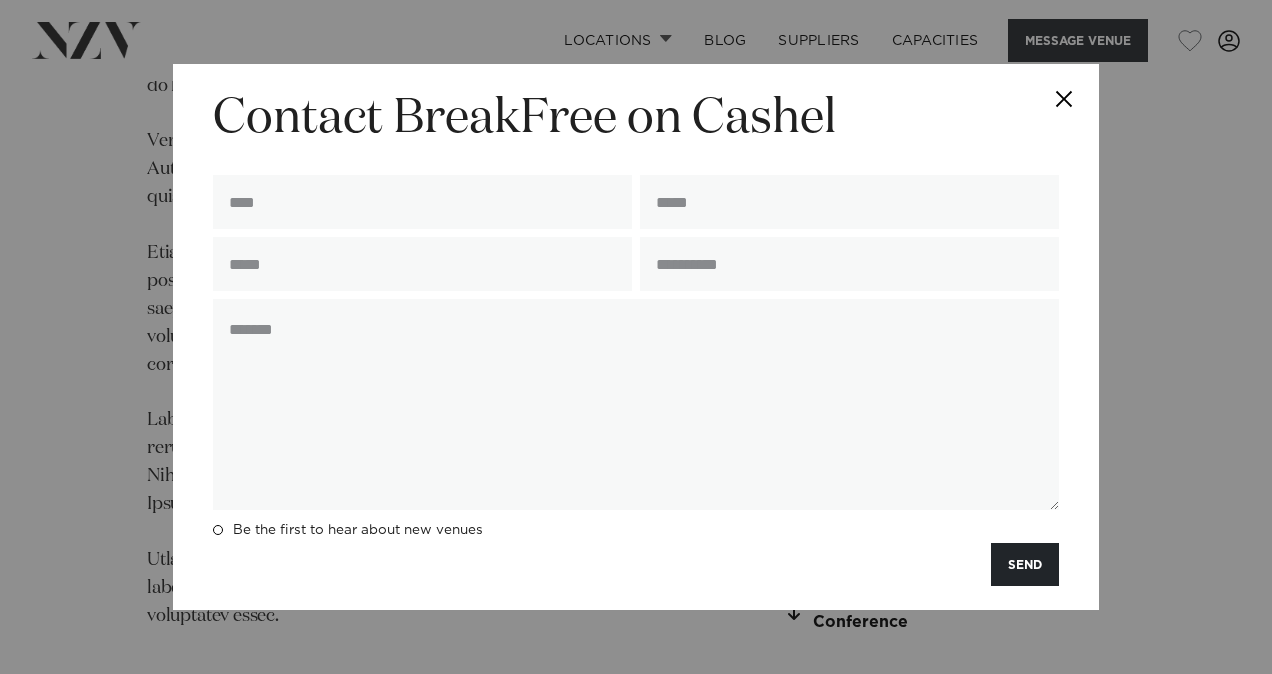 click at bounding box center (1064, 99) 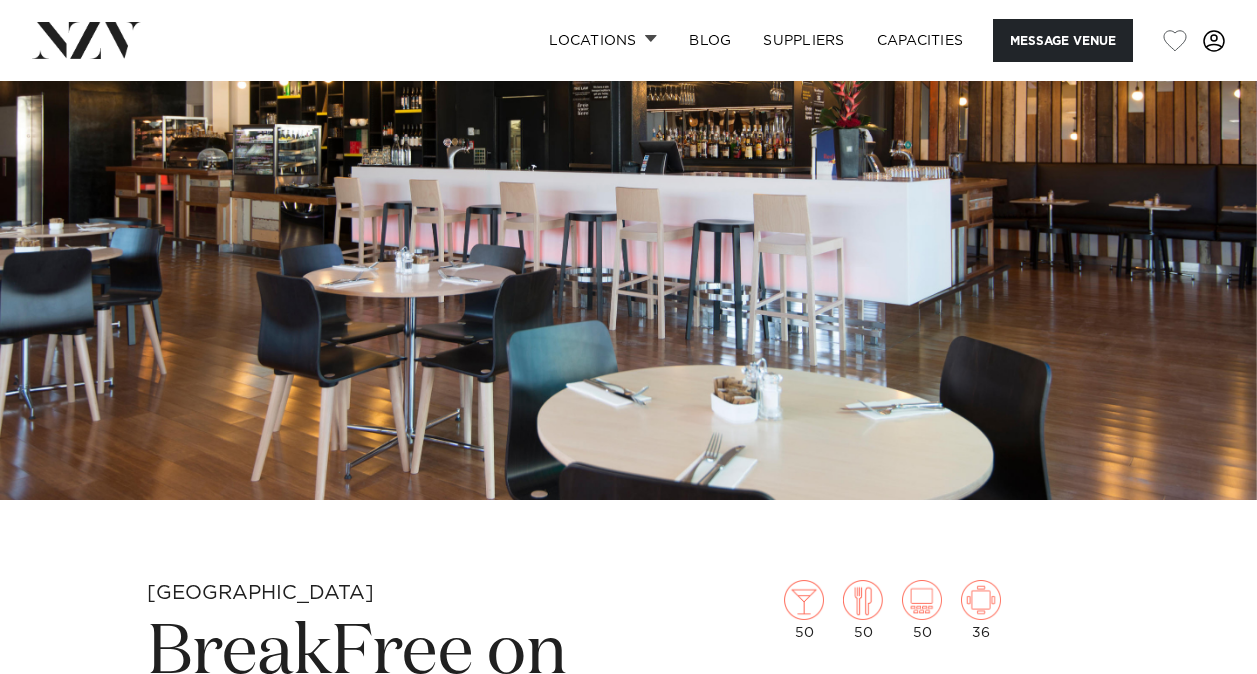 scroll, scrollTop: 0, scrollLeft: 0, axis: both 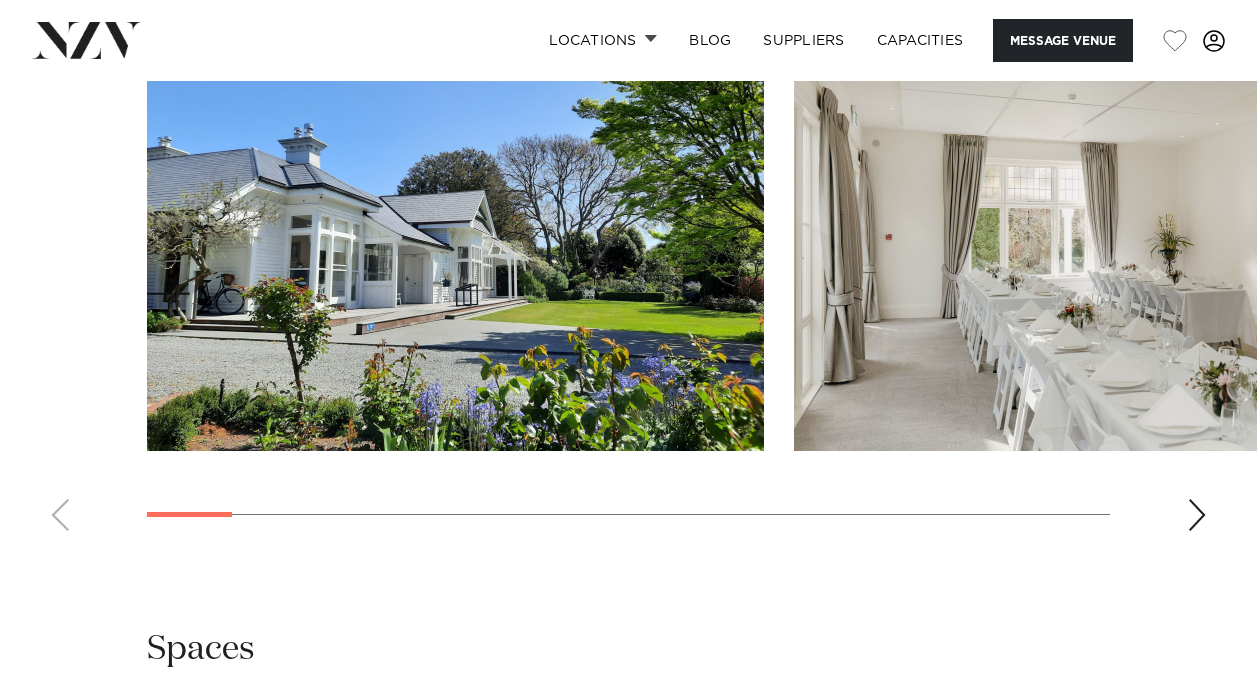 click at bounding box center [1197, 515] 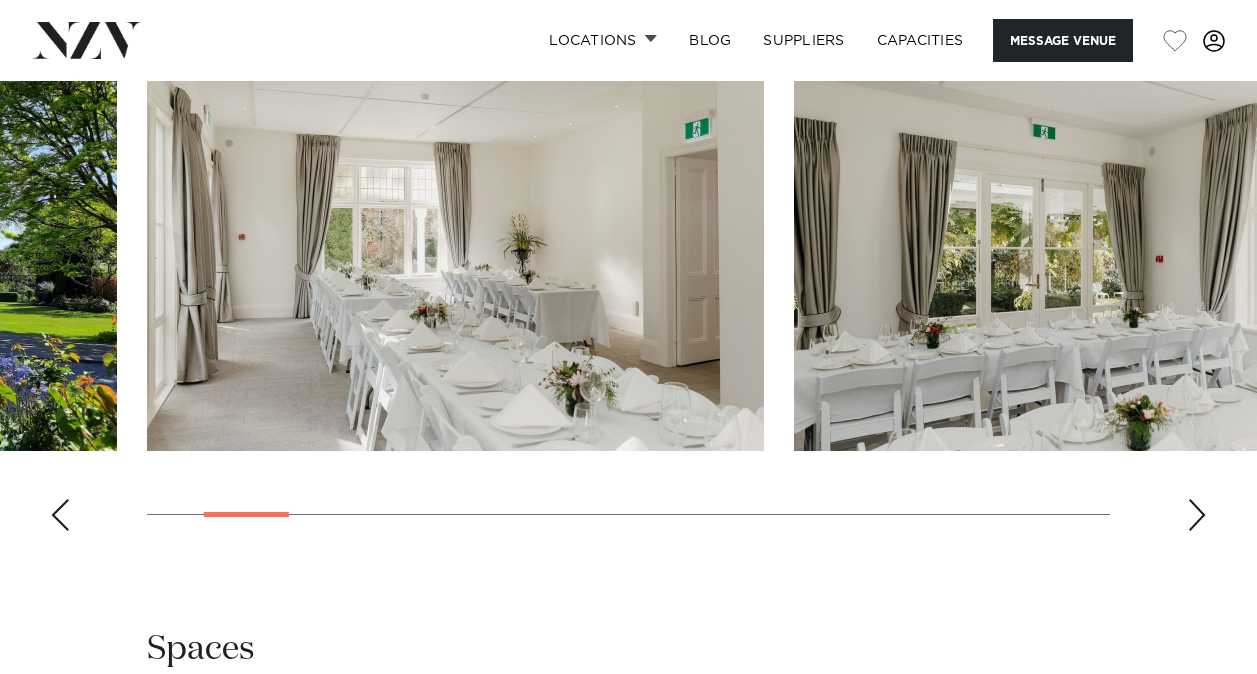 click at bounding box center [1197, 515] 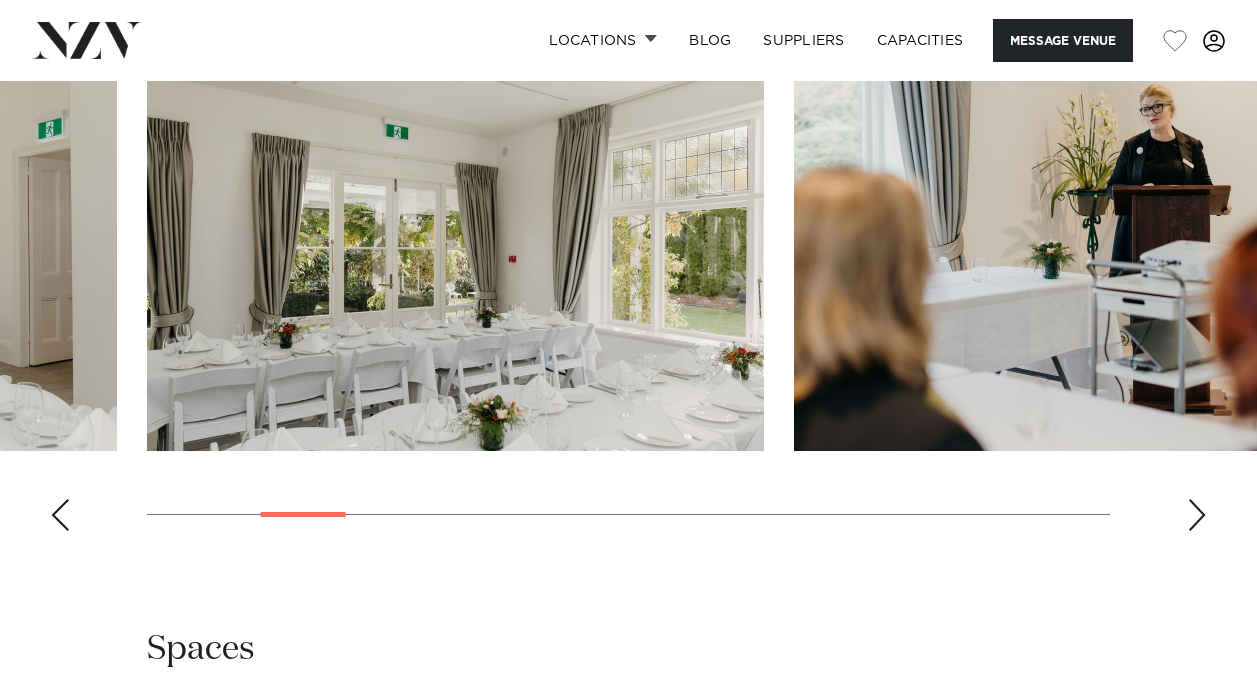 click at bounding box center (1197, 515) 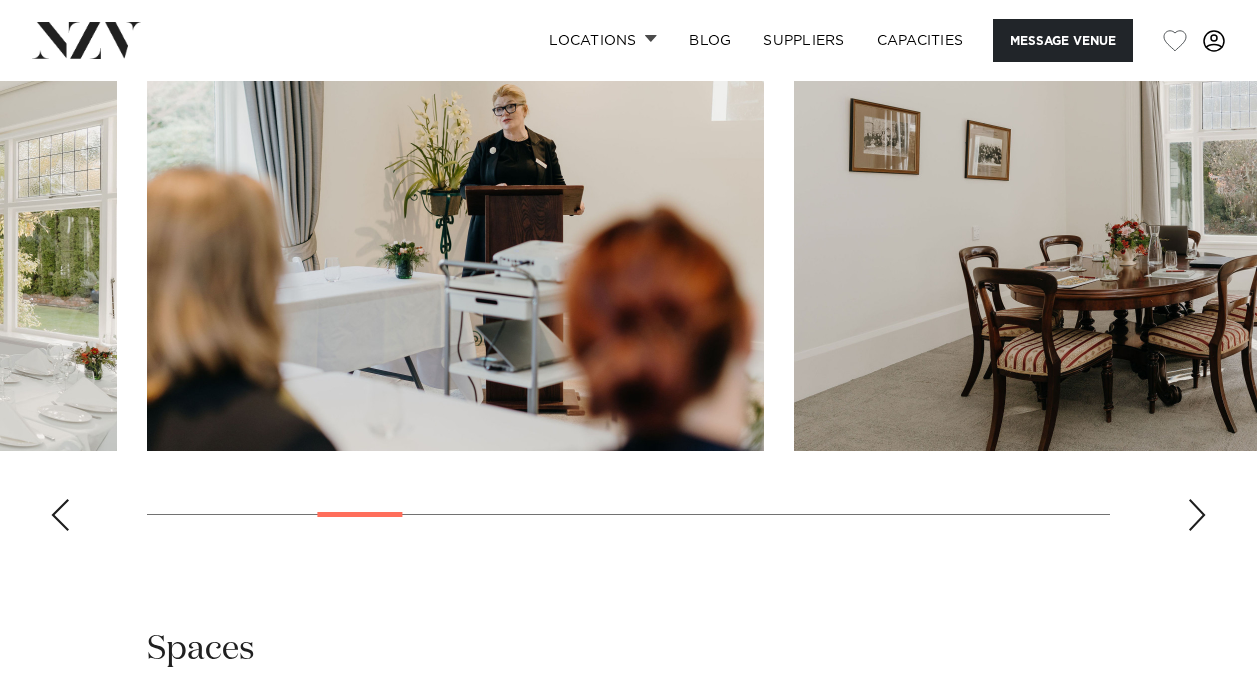click at bounding box center [1197, 515] 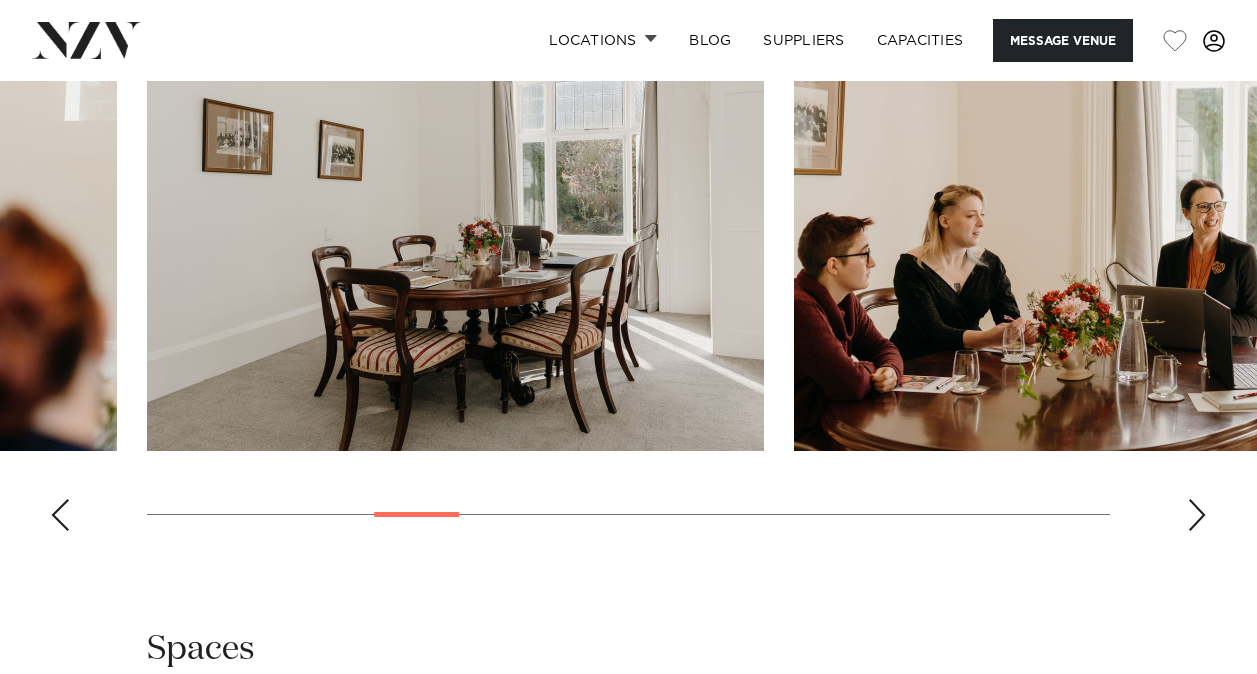 click at bounding box center (1197, 515) 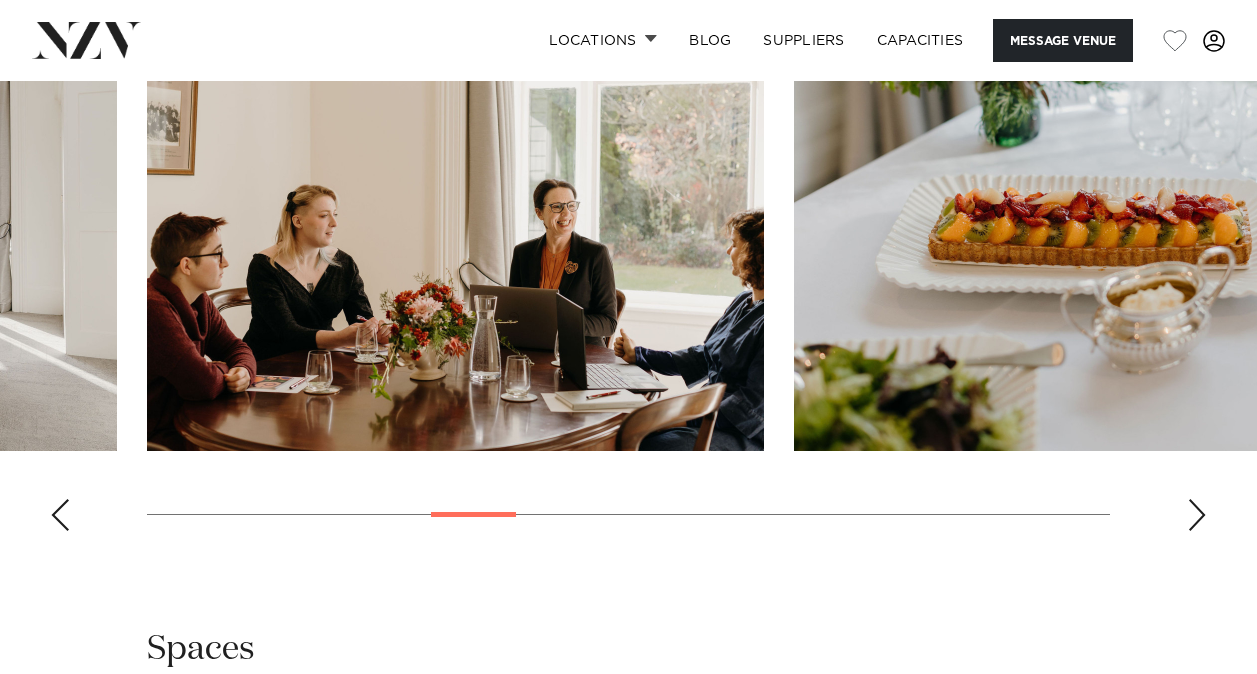 click at bounding box center [1197, 515] 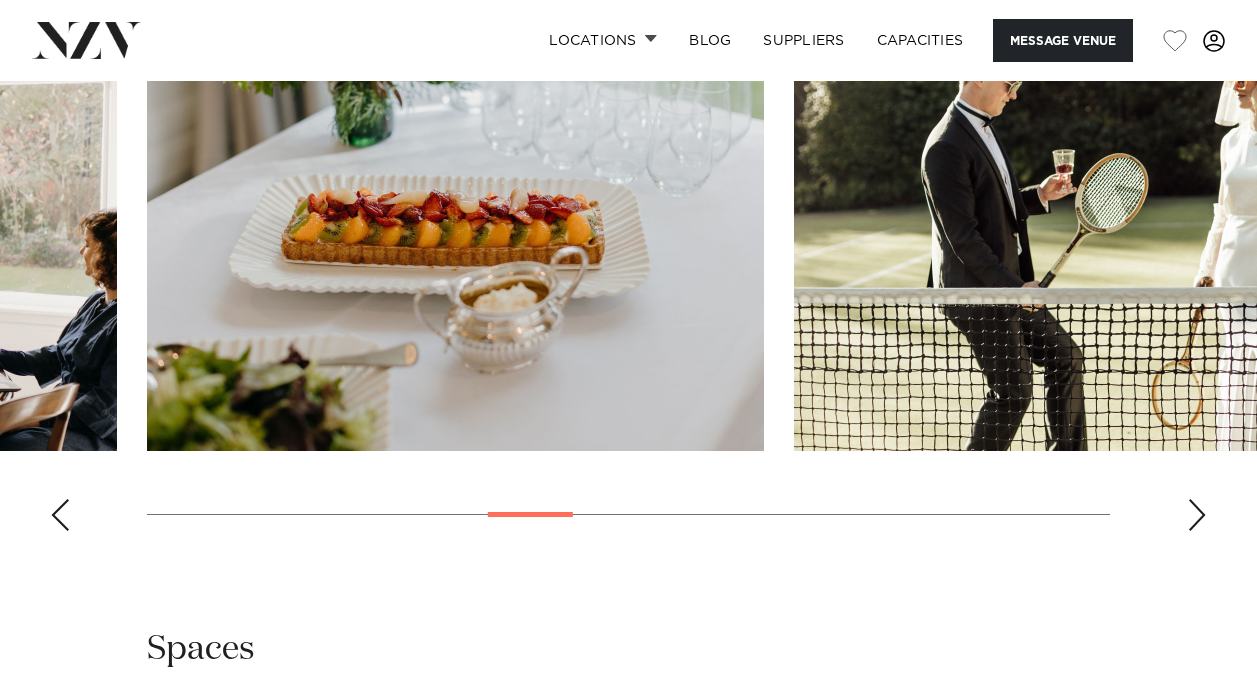 click at bounding box center (1197, 515) 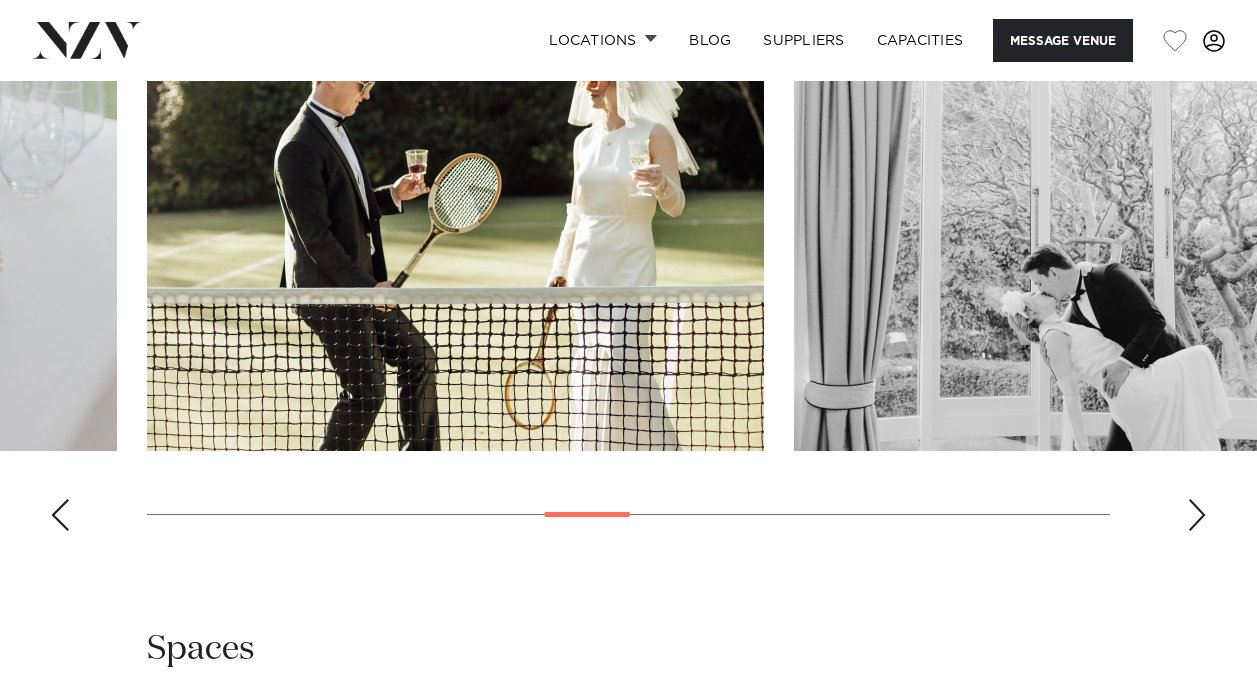 click at bounding box center [1197, 515] 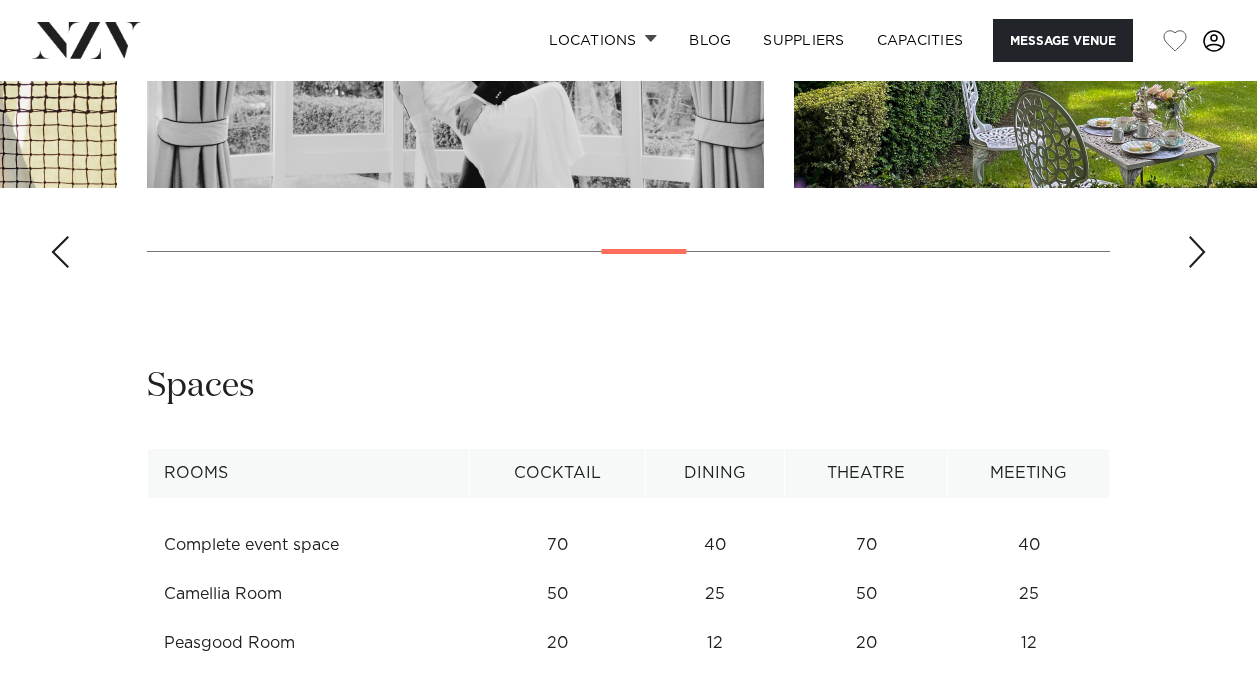 scroll, scrollTop: 2381, scrollLeft: 0, axis: vertical 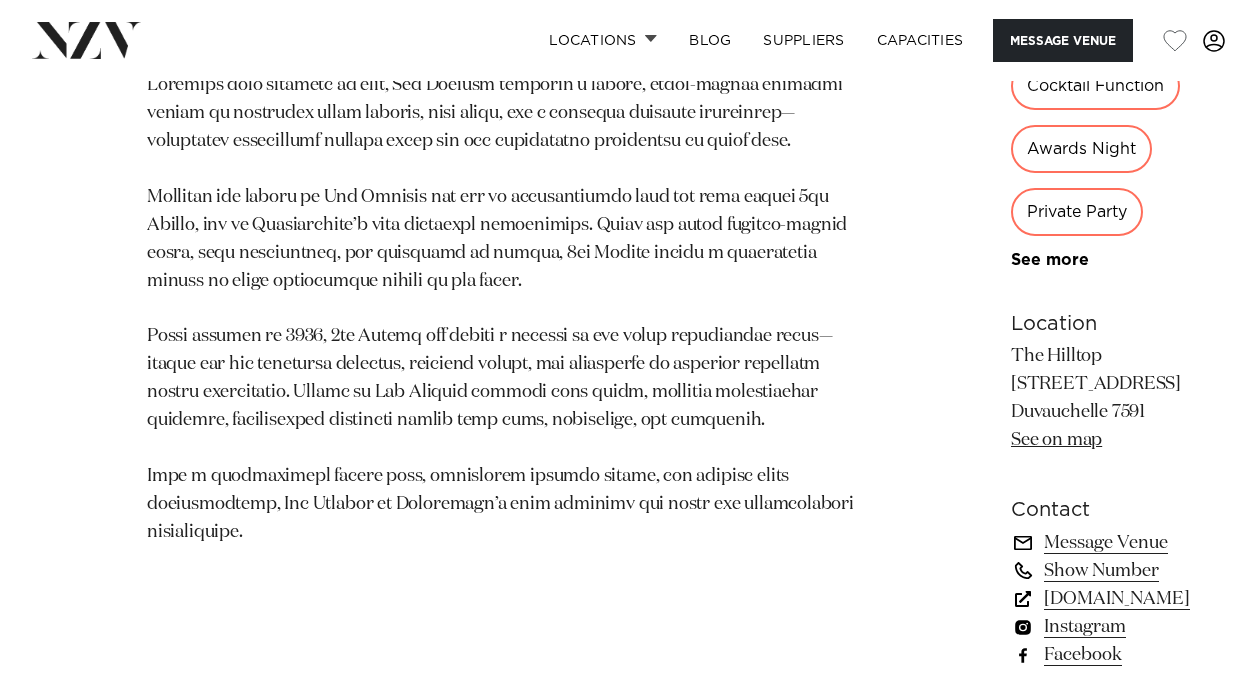click on "See on map" at bounding box center (1056, 440) 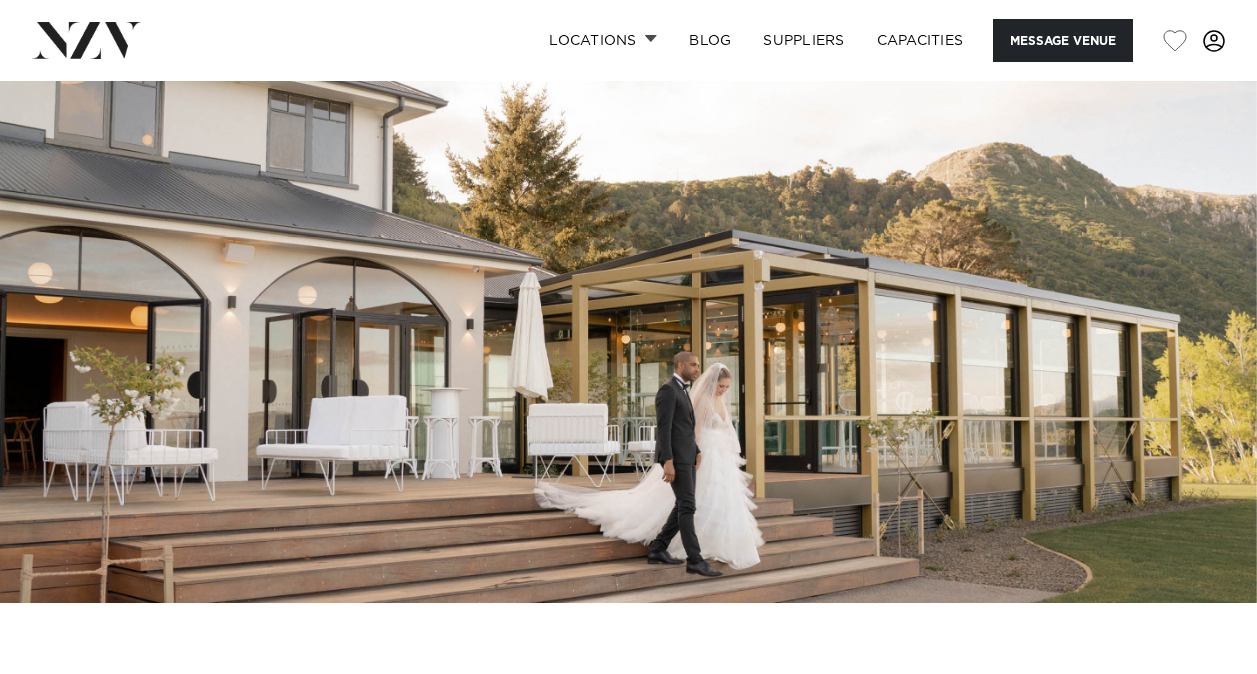 scroll, scrollTop: 68, scrollLeft: 0, axis: vertical 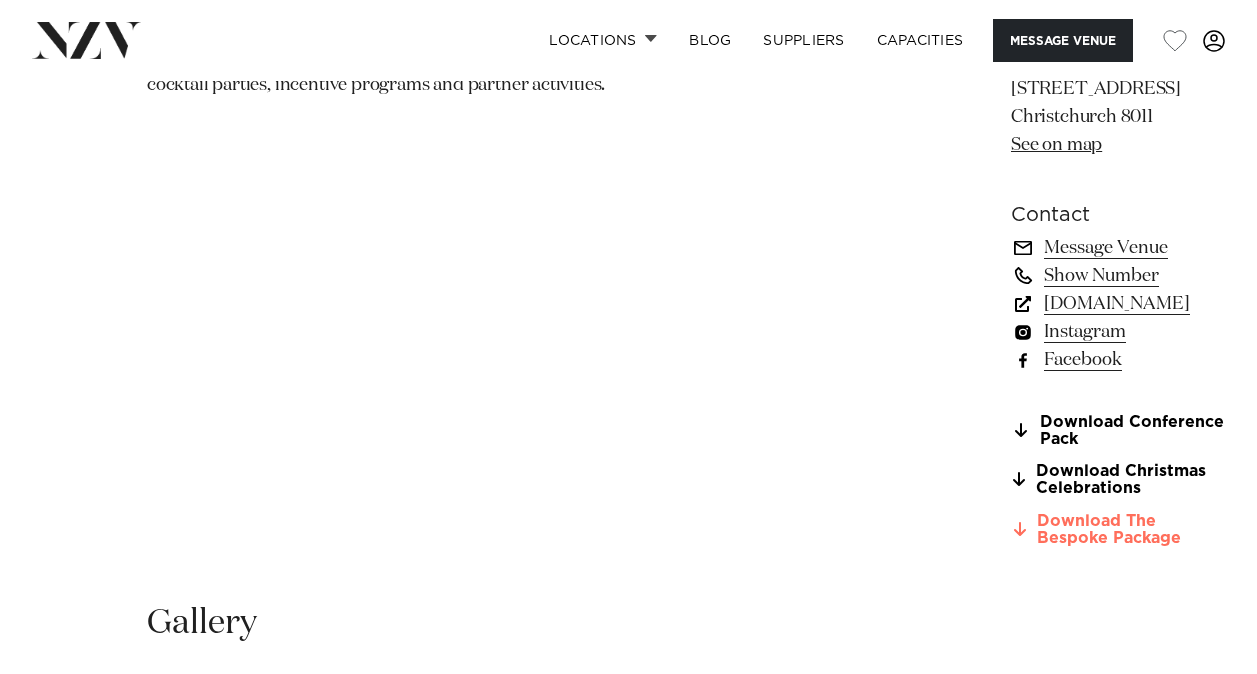 click on "Download The Bespoke Package" at bounding box center (1119, 530) 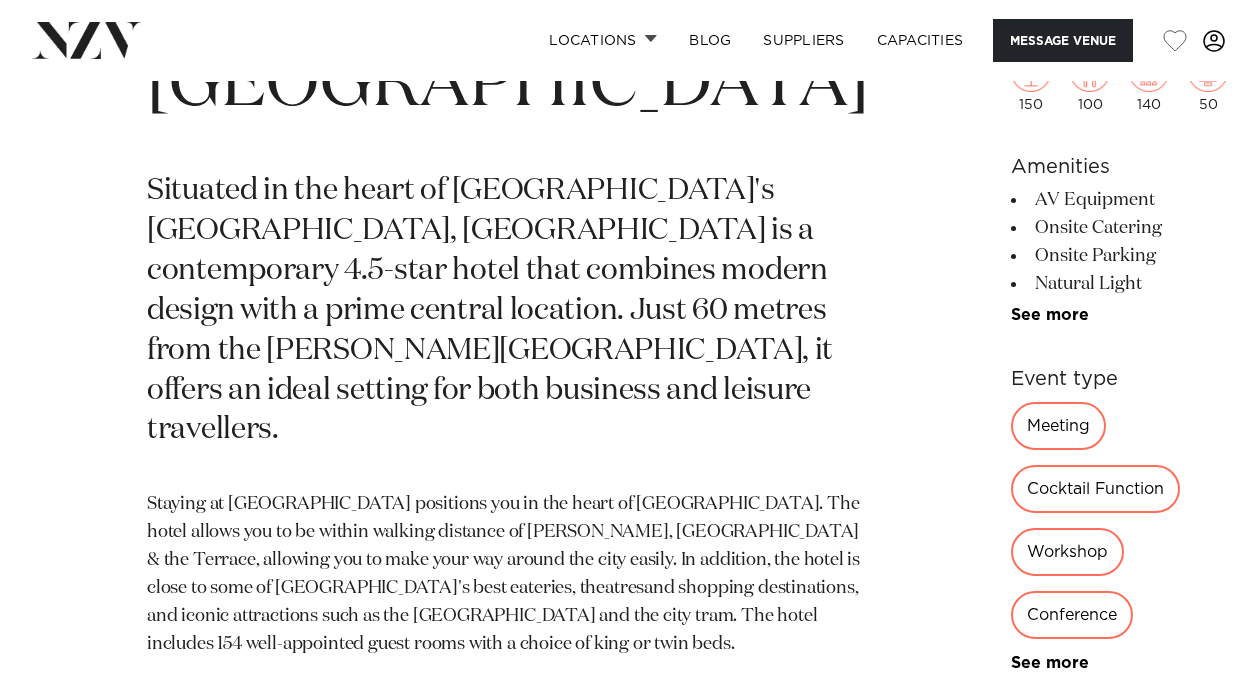 scroll, scrollTop: 729, scrollLeft: 0, axis: vertical 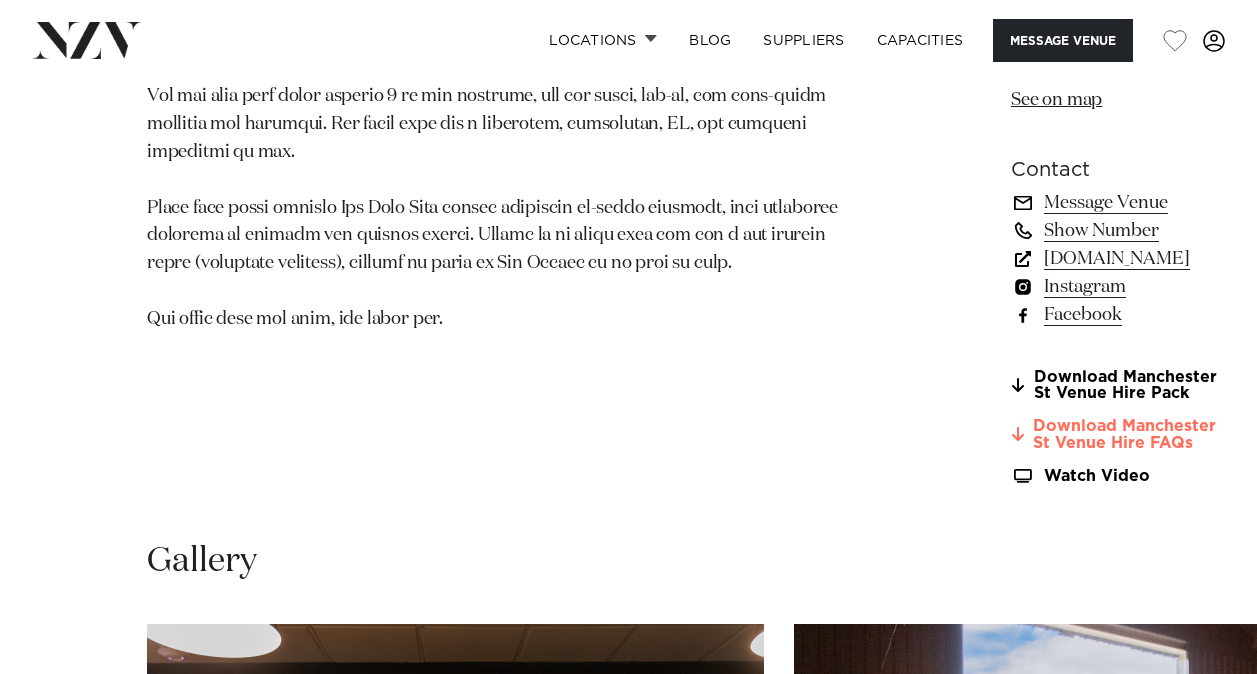 click on "Download Manchester St Venue Hire FAQs" at bounding box center [1119, 435] 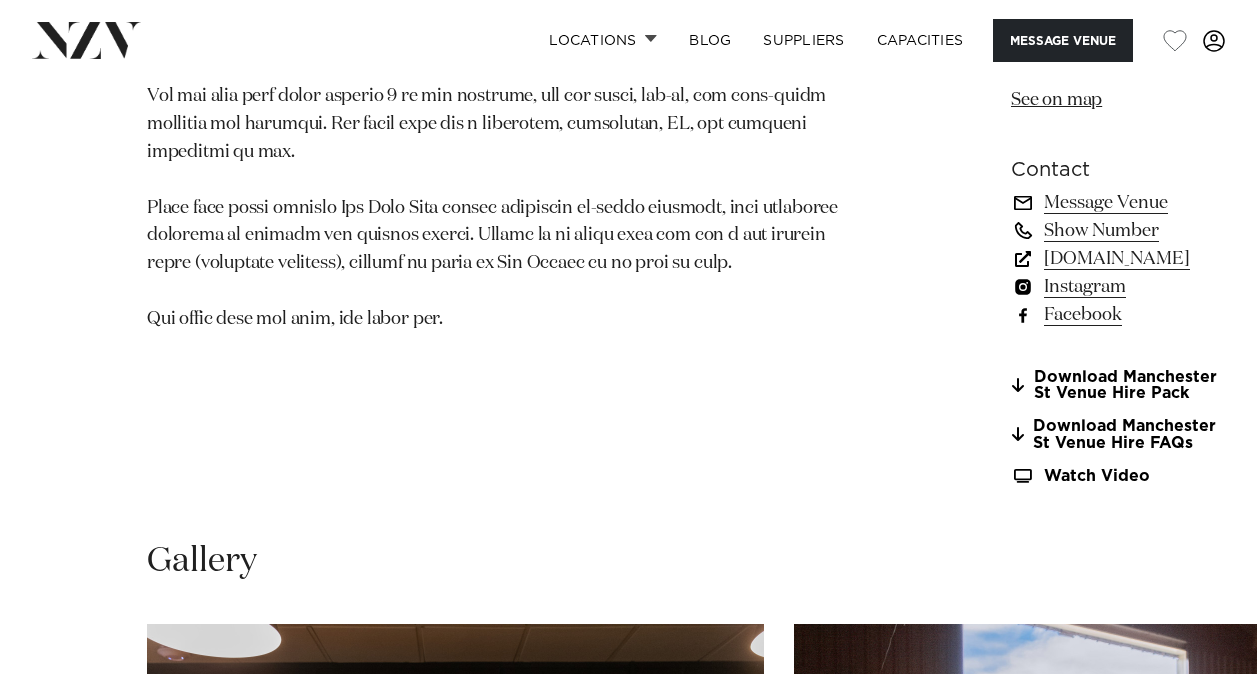 scroll, scrollTop: 1507, scrollLeft: 0, axis: vertical 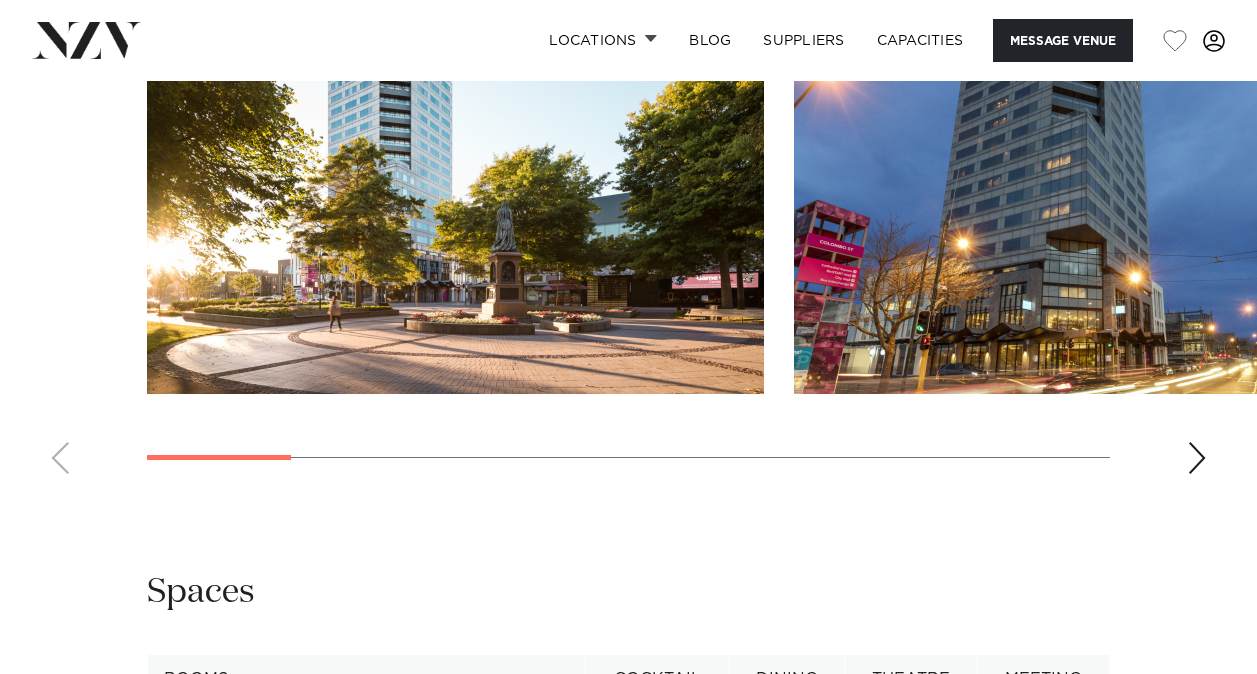 click at bounding box center [628, 215] 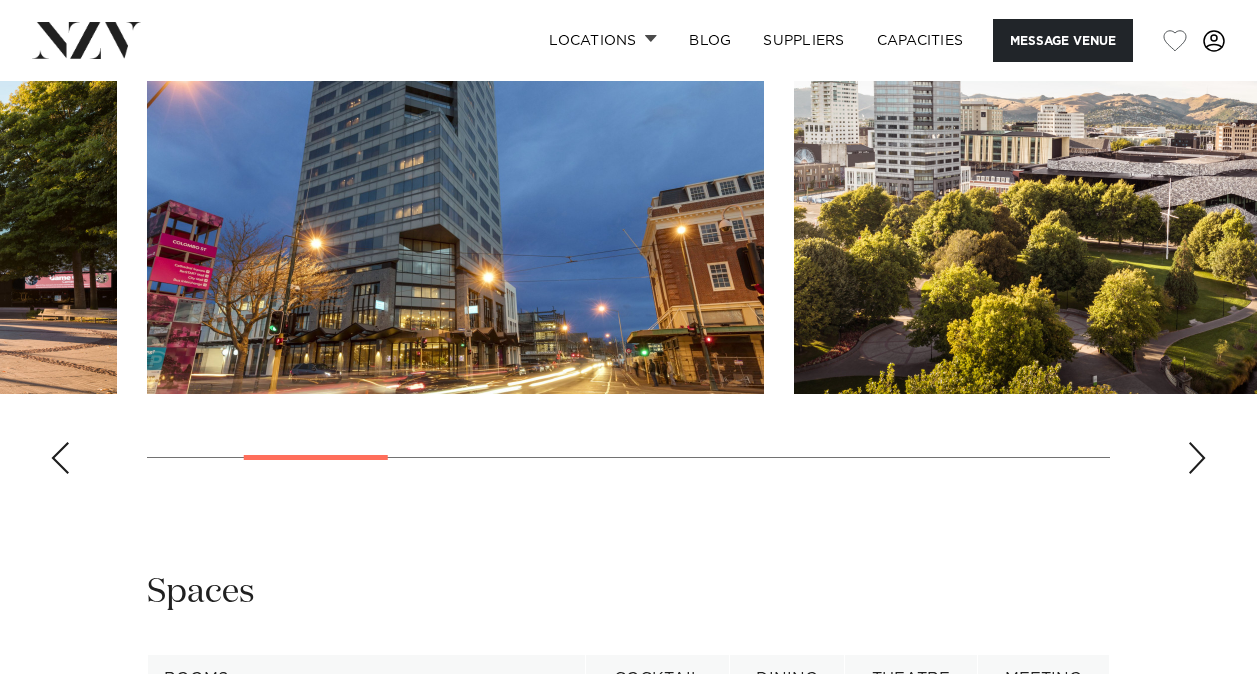 click at bounding box center (1197, 458) 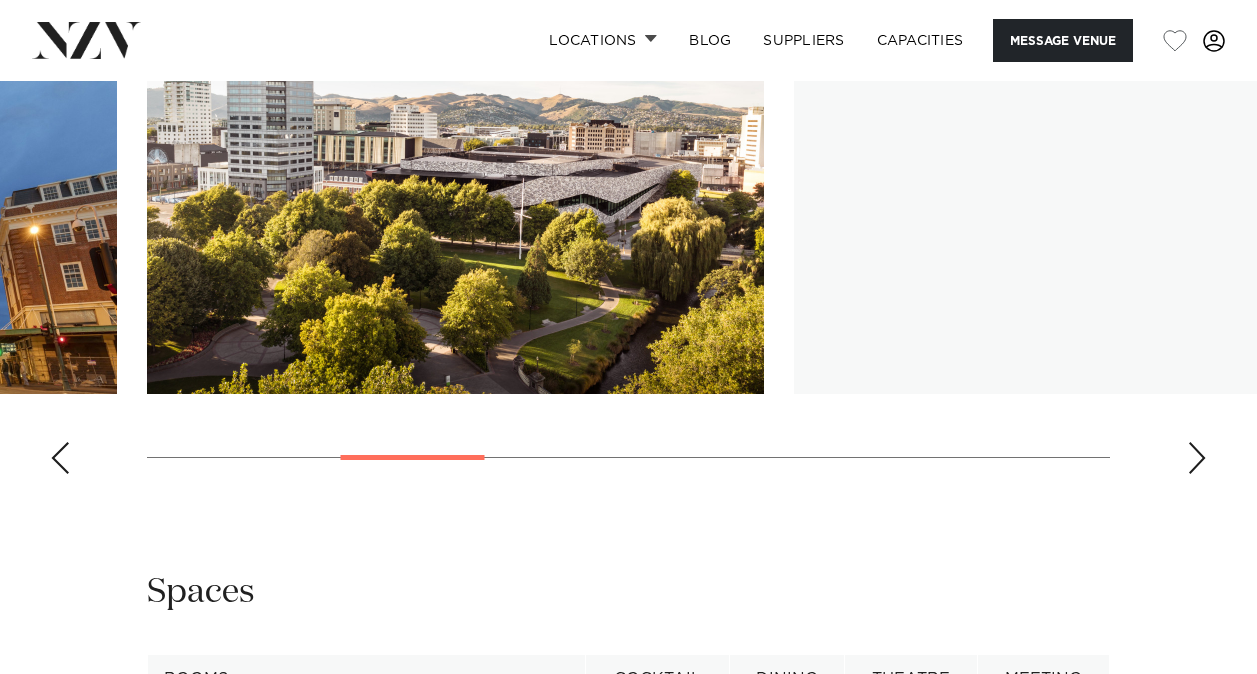 click at bounding box center [1197, 458] 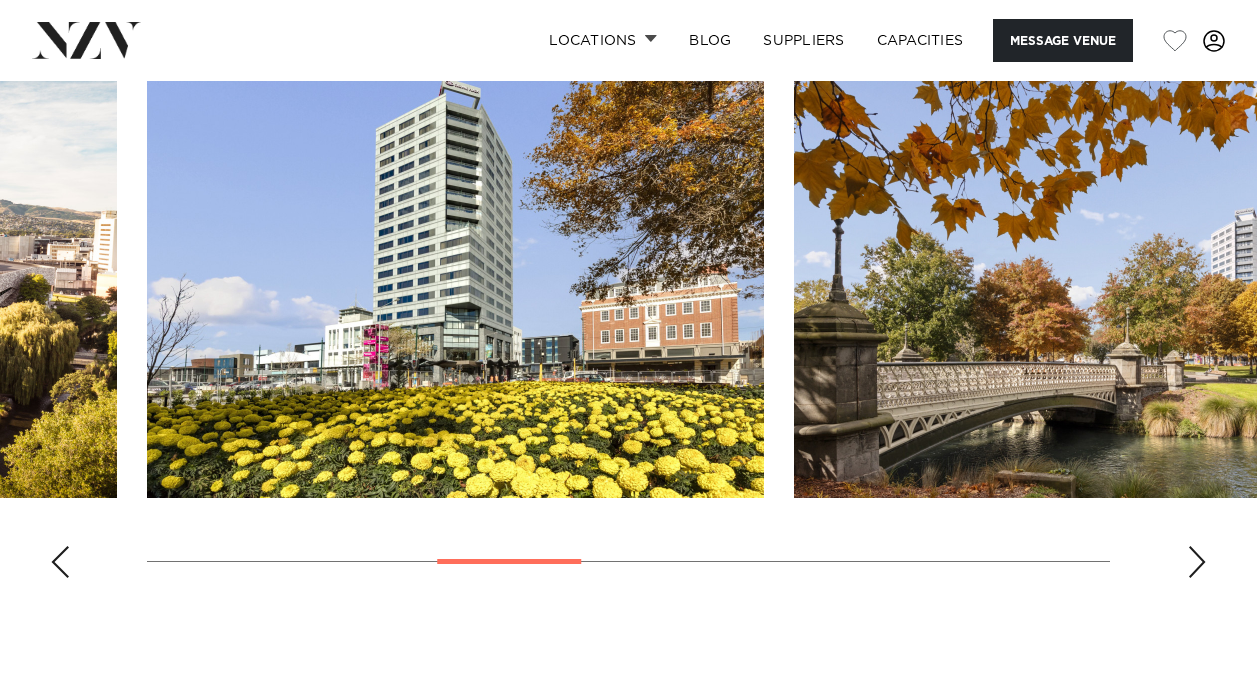 scroll, scrollTop: 2004, scrollLeft: 0, axis: vertical 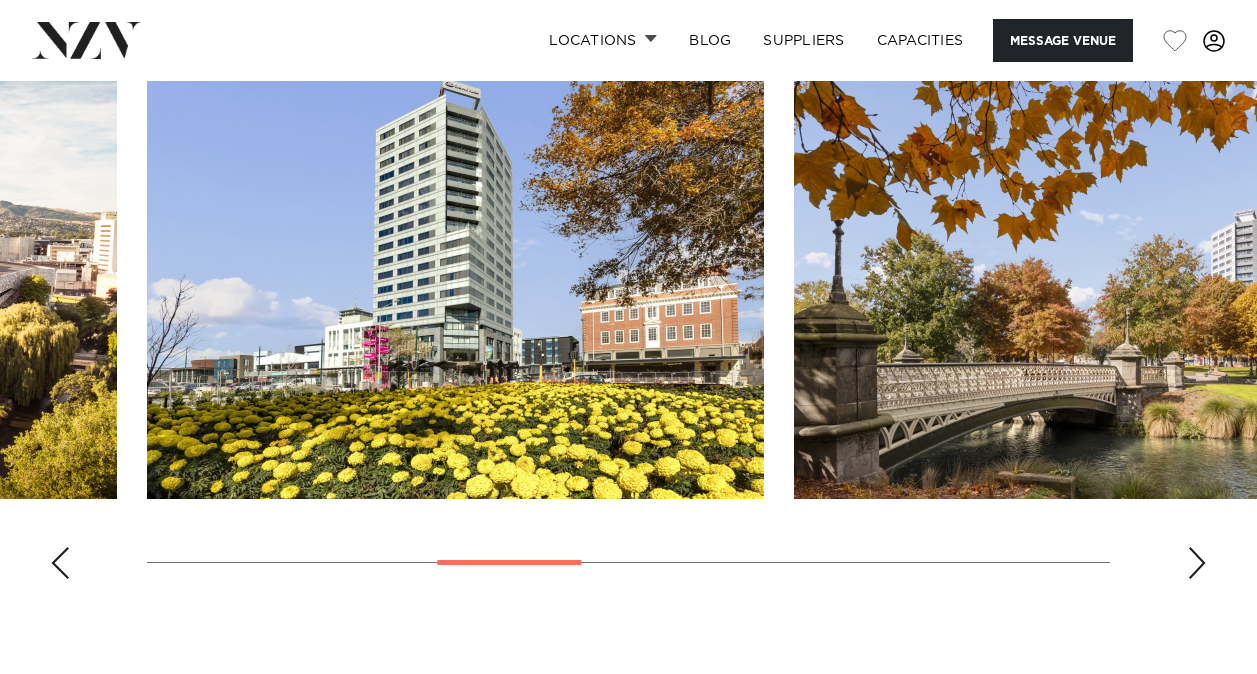 click at bounding box center (1197, 563) 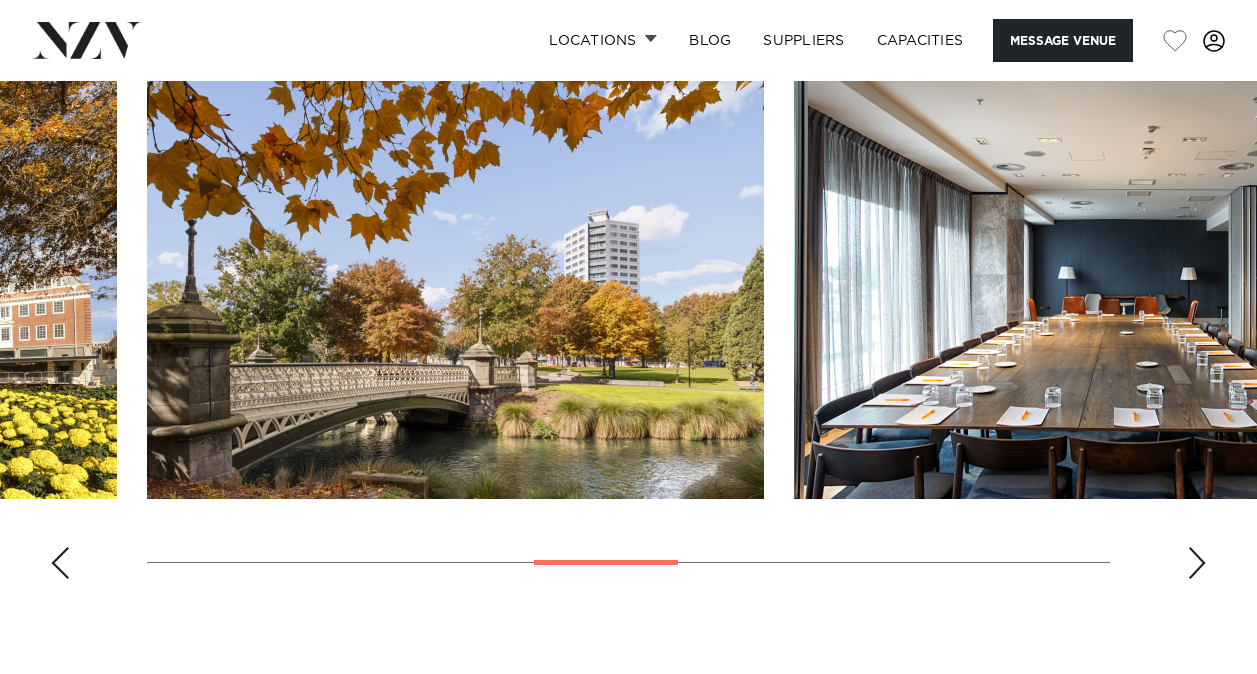 click at bounding box center [1197, 563] 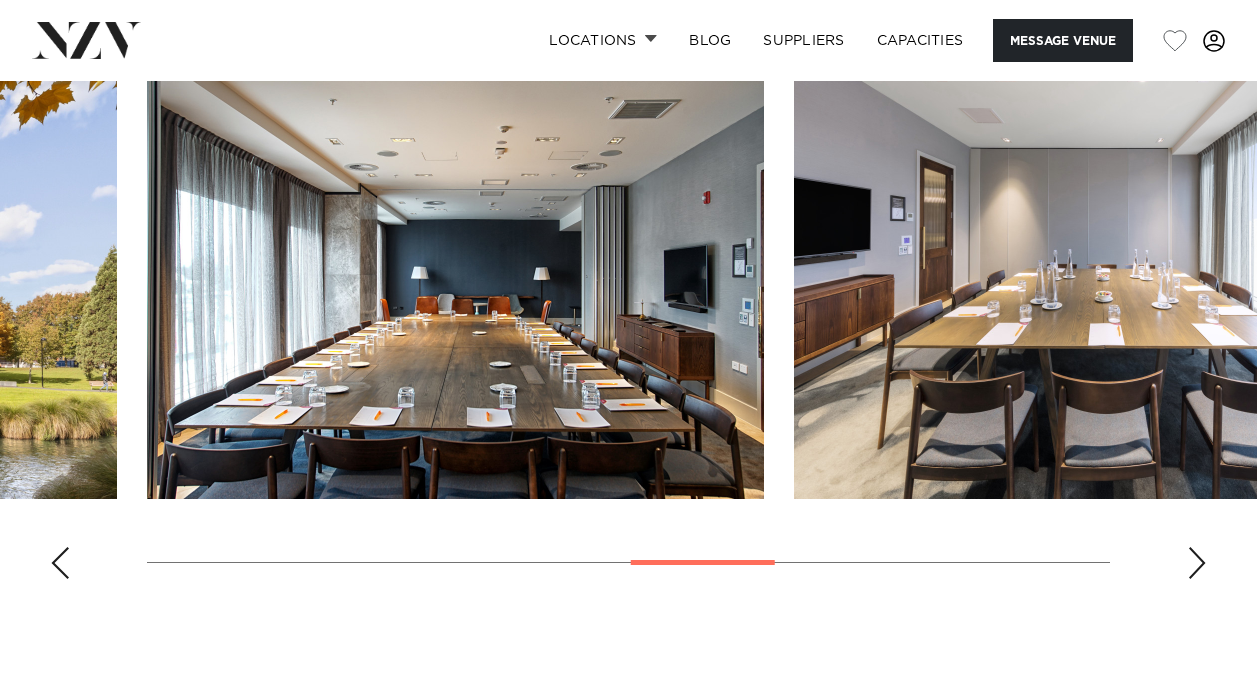 click at bounding box center [1197, 563] 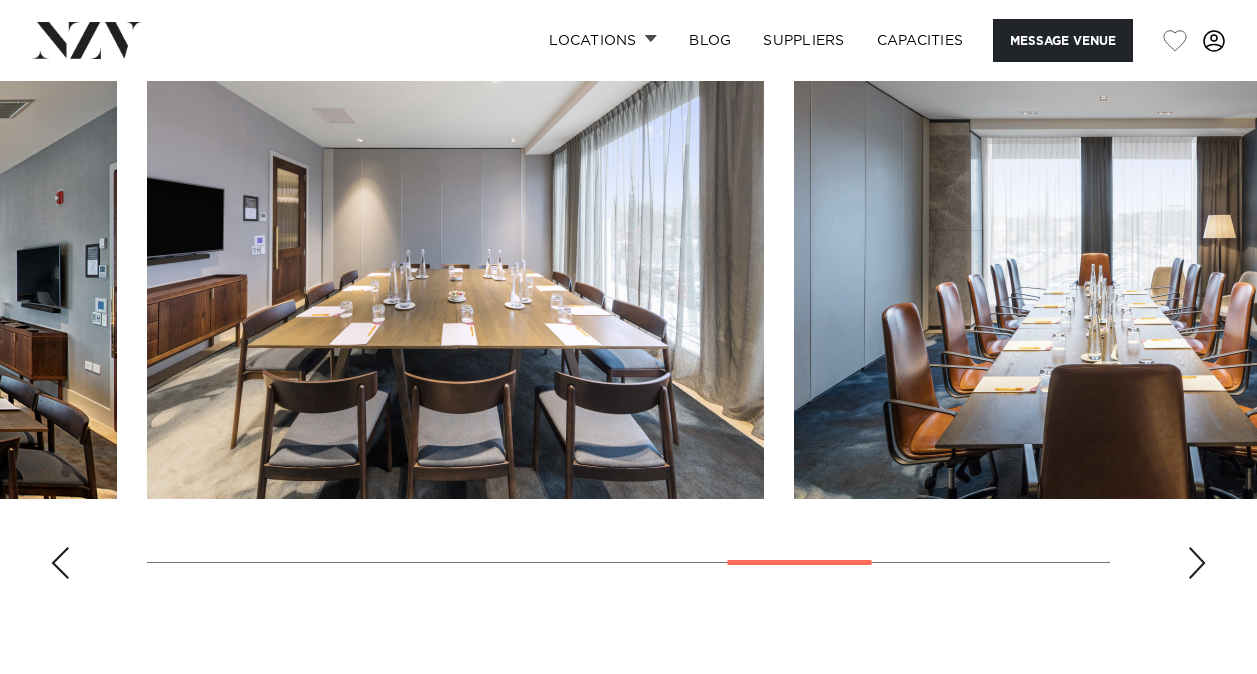 click at bounding box center (1197, 563) 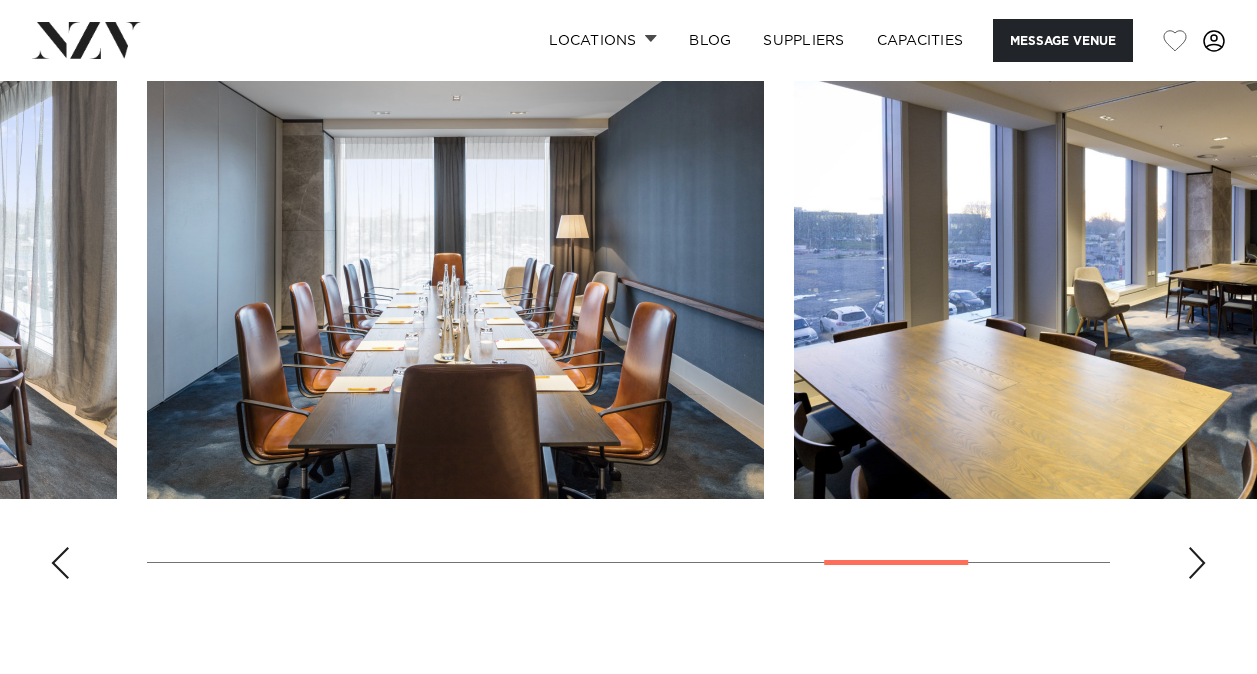 click at bounding box center [1197, 563] 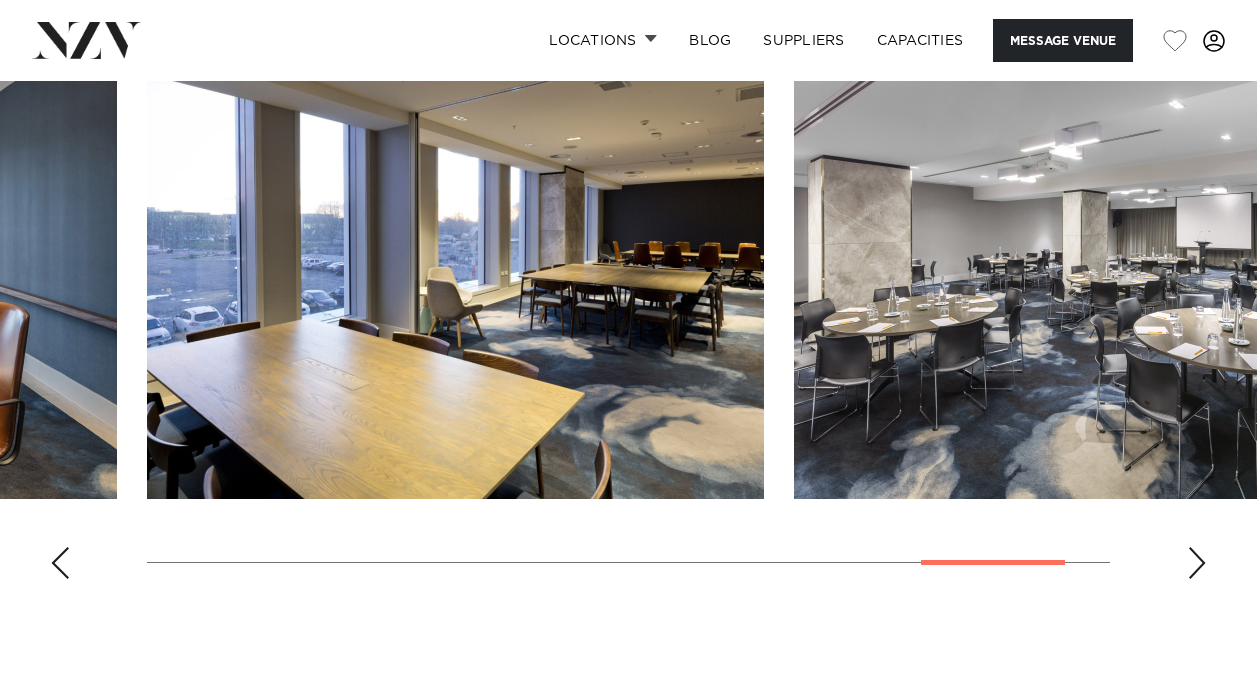 click at bounding box center (1197, 563) 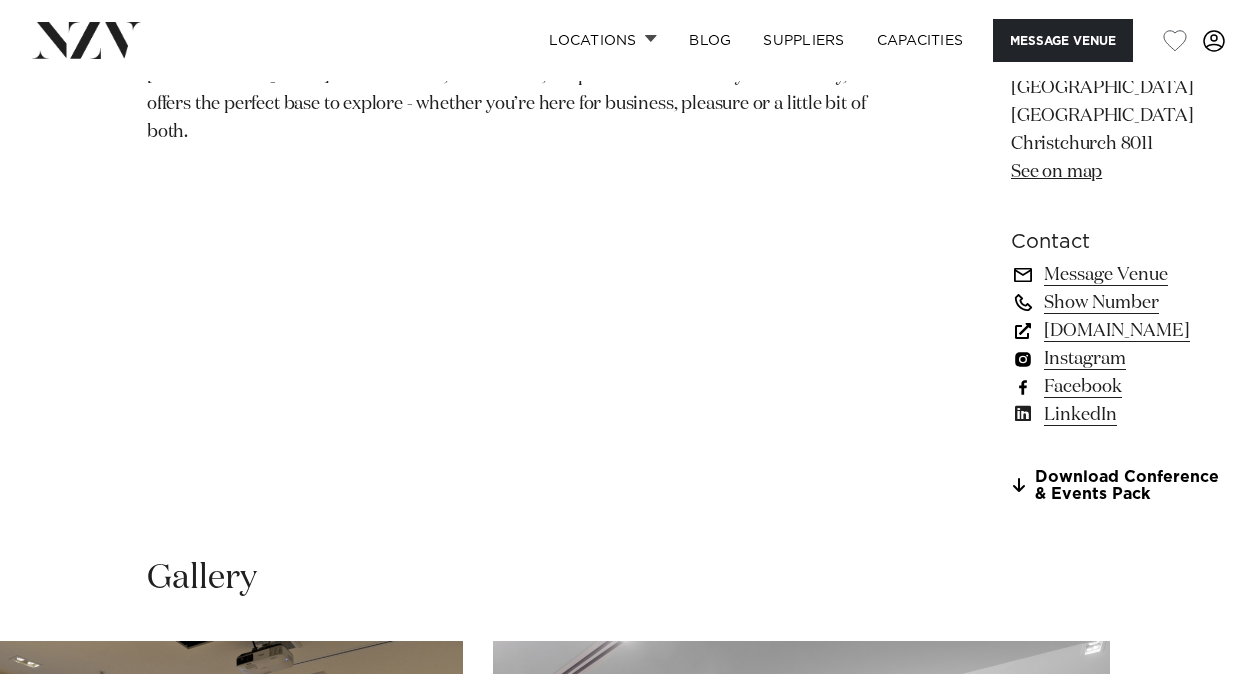scroll, scrollTop: 1260, scrollLeft: 0, axis: vertical 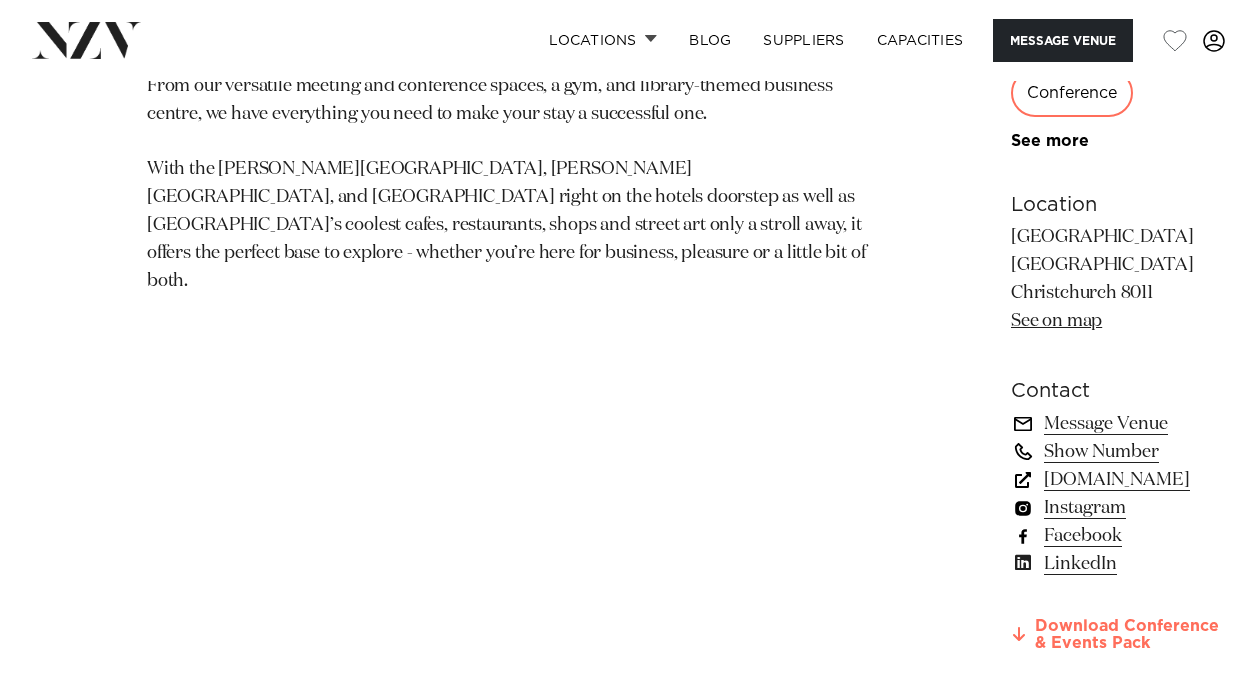 click on "Download Conference & Events Pack" at bounding box center [1119, 635] 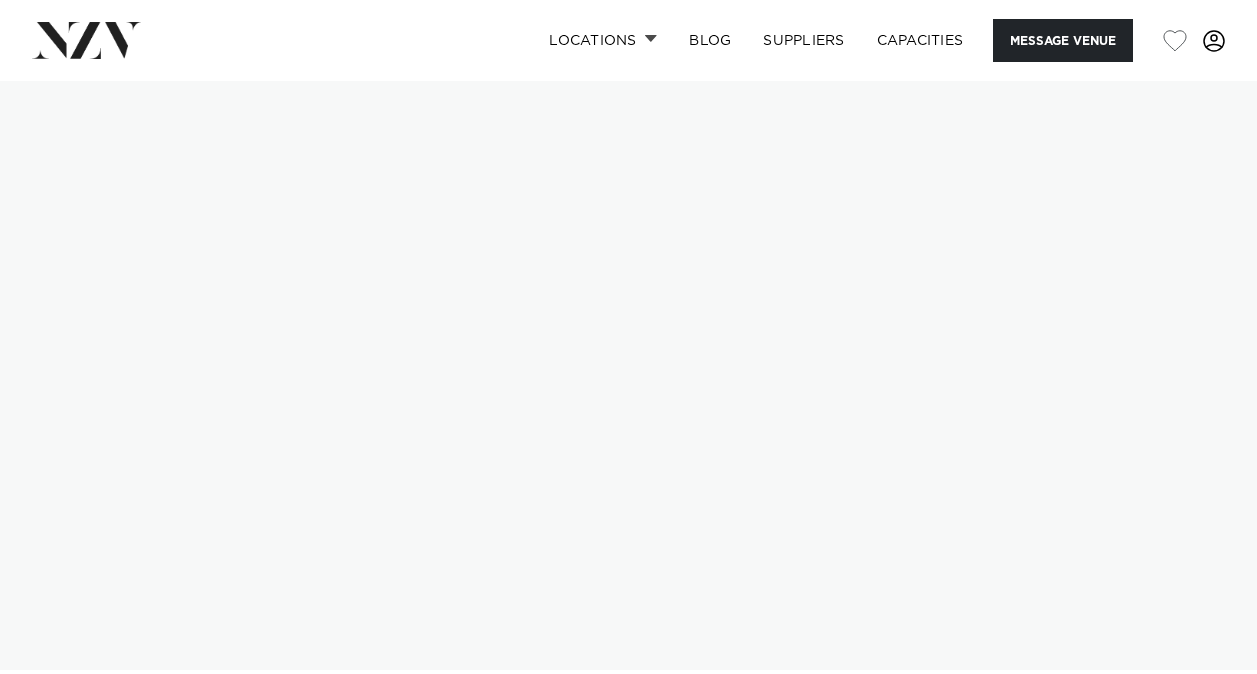 scroll, scrollTop: 0, scrollLeft: 0, axis: both 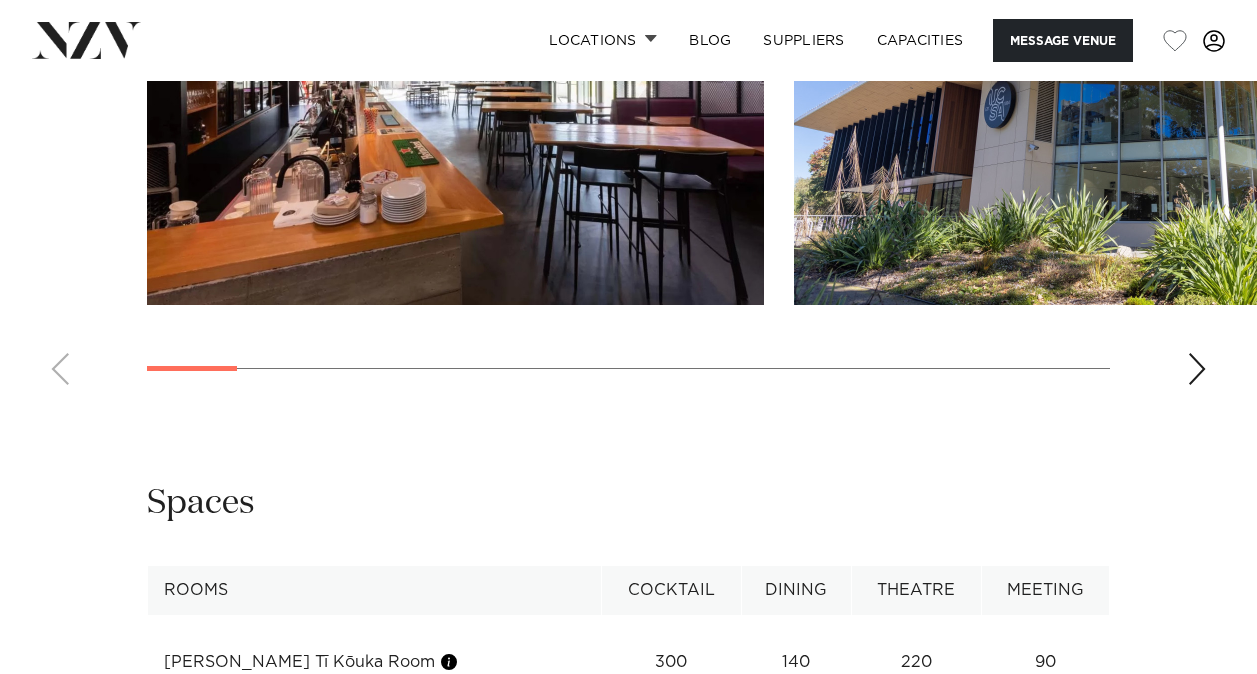 click at bounding box center (1197, 369) 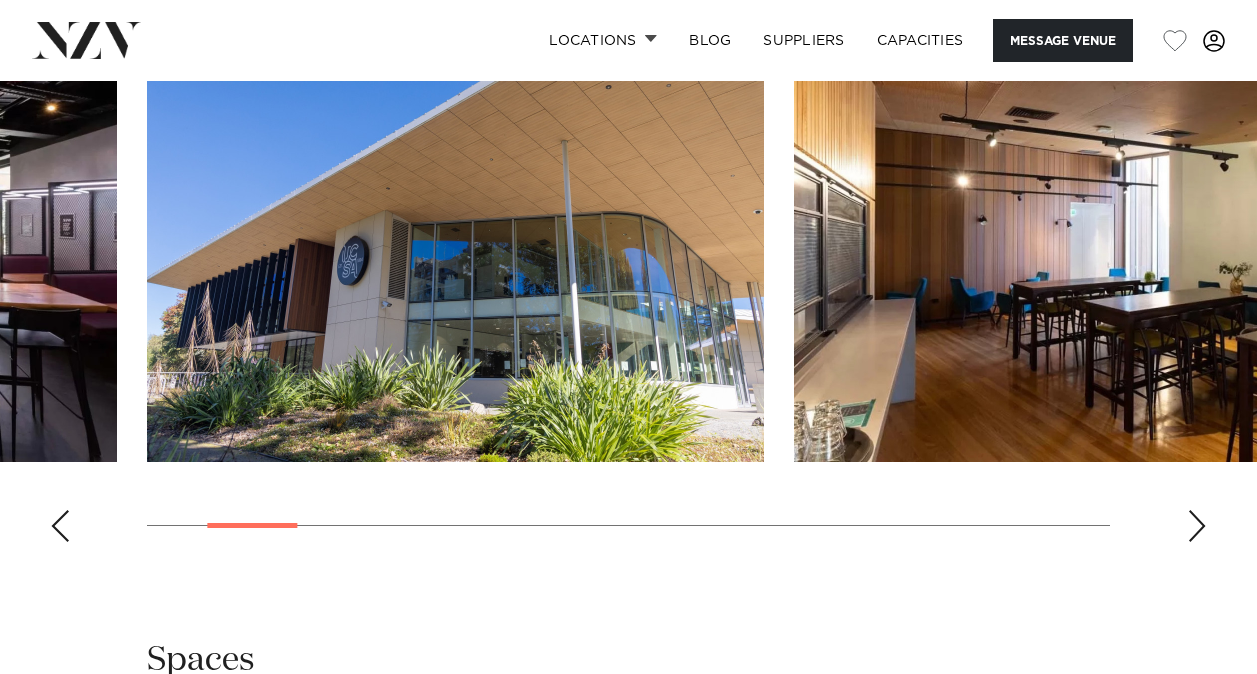 scroll, scrollTop: 1808, scrollLeft: 0, axis: vertical 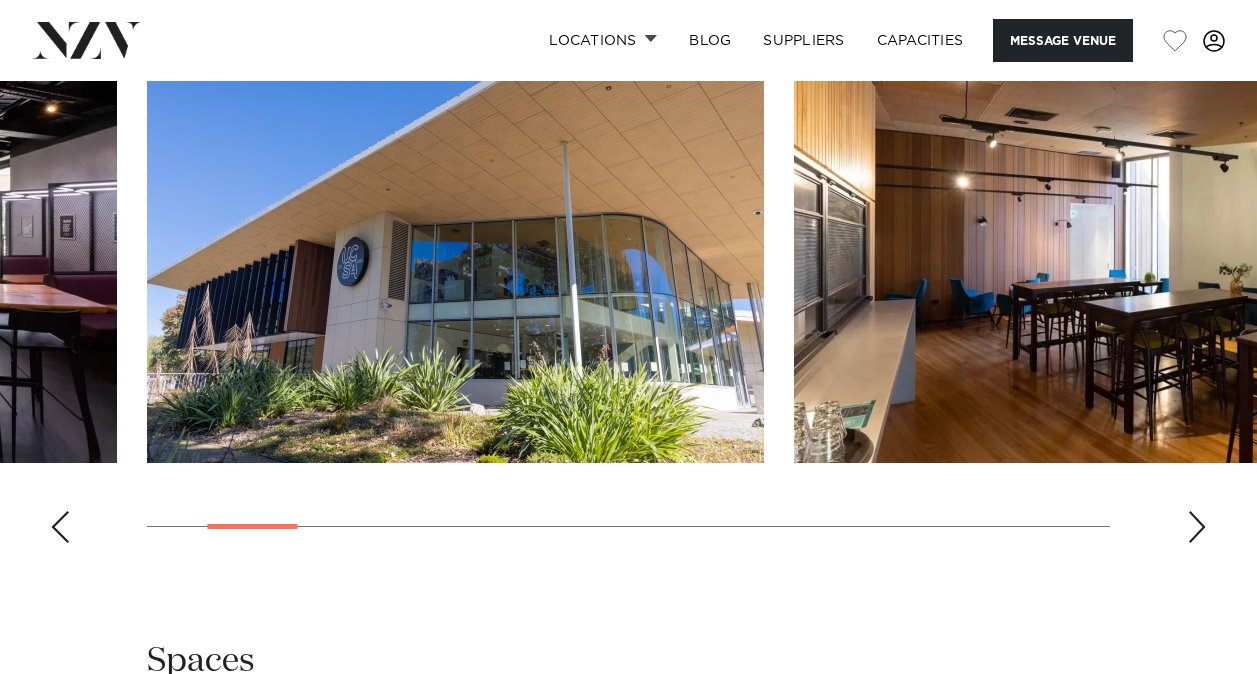 click at bounding box center (1197, 527) 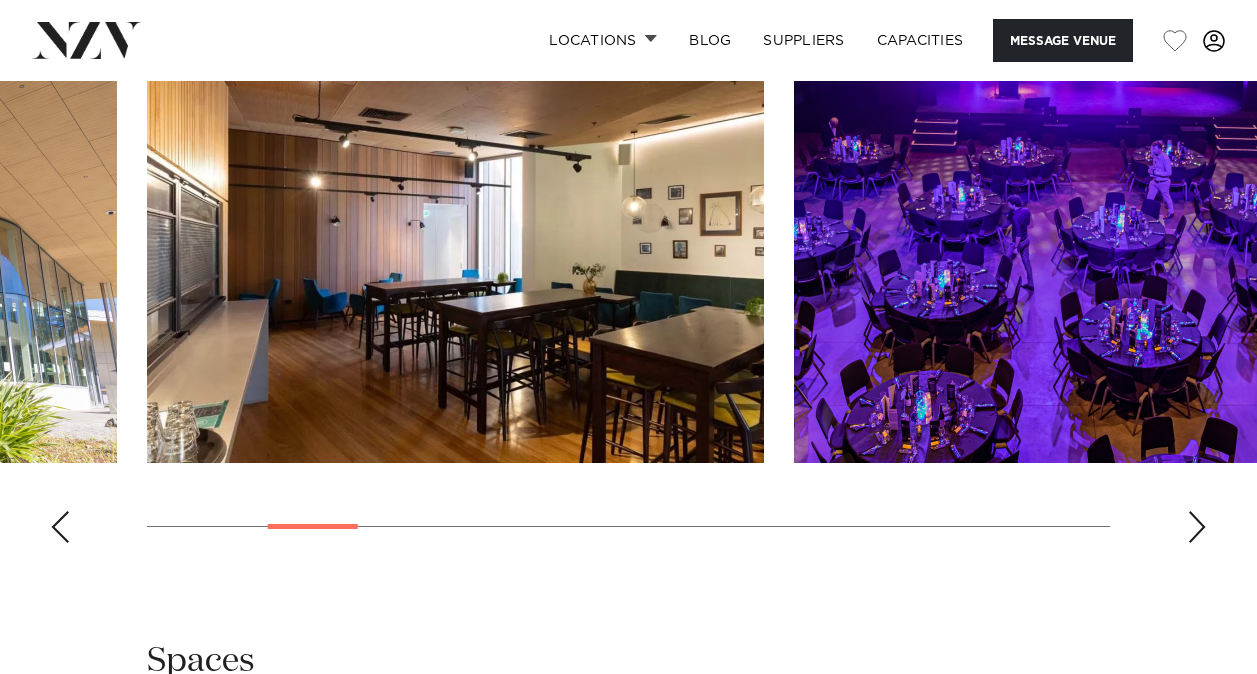 click at bounding box center (1197, 527) 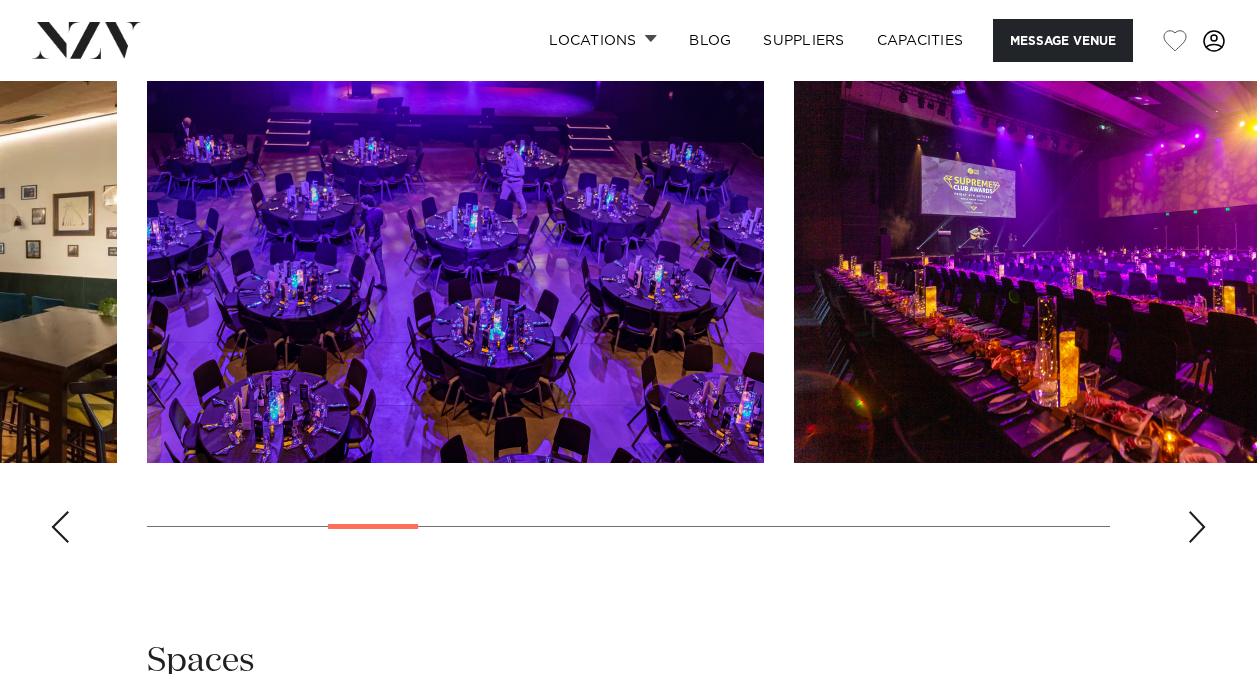 click at bounding box center [1197, 527] 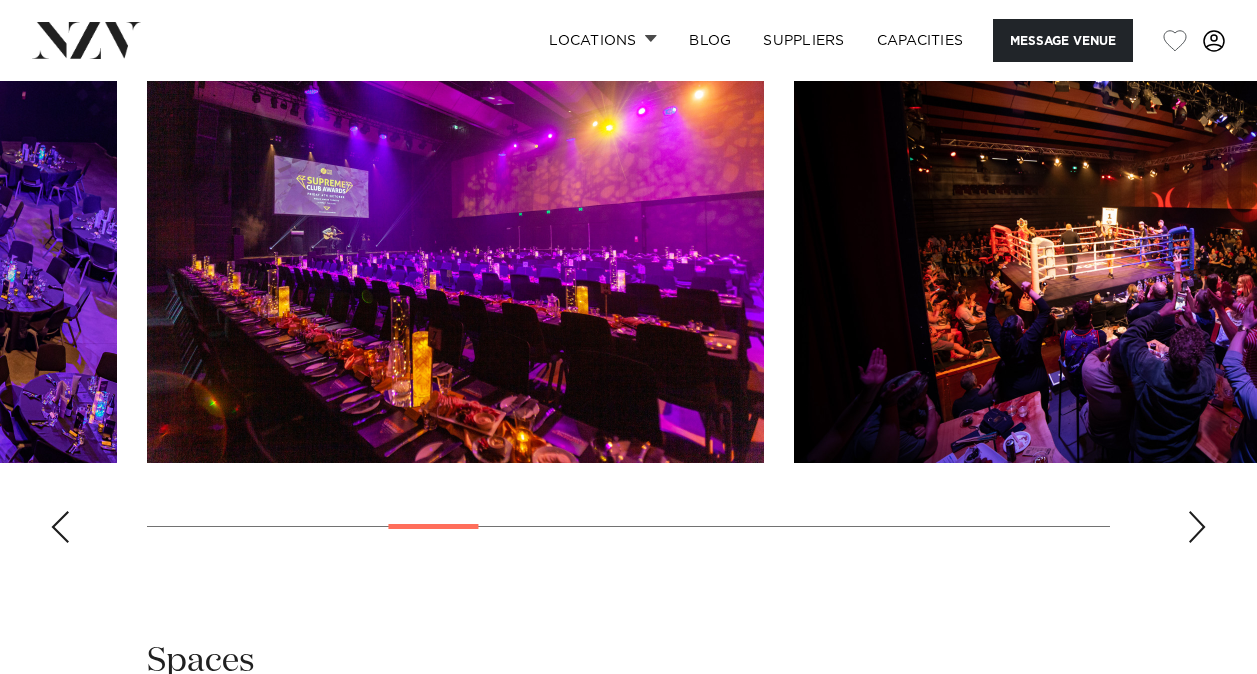 click at bounding box center (1197, 527) 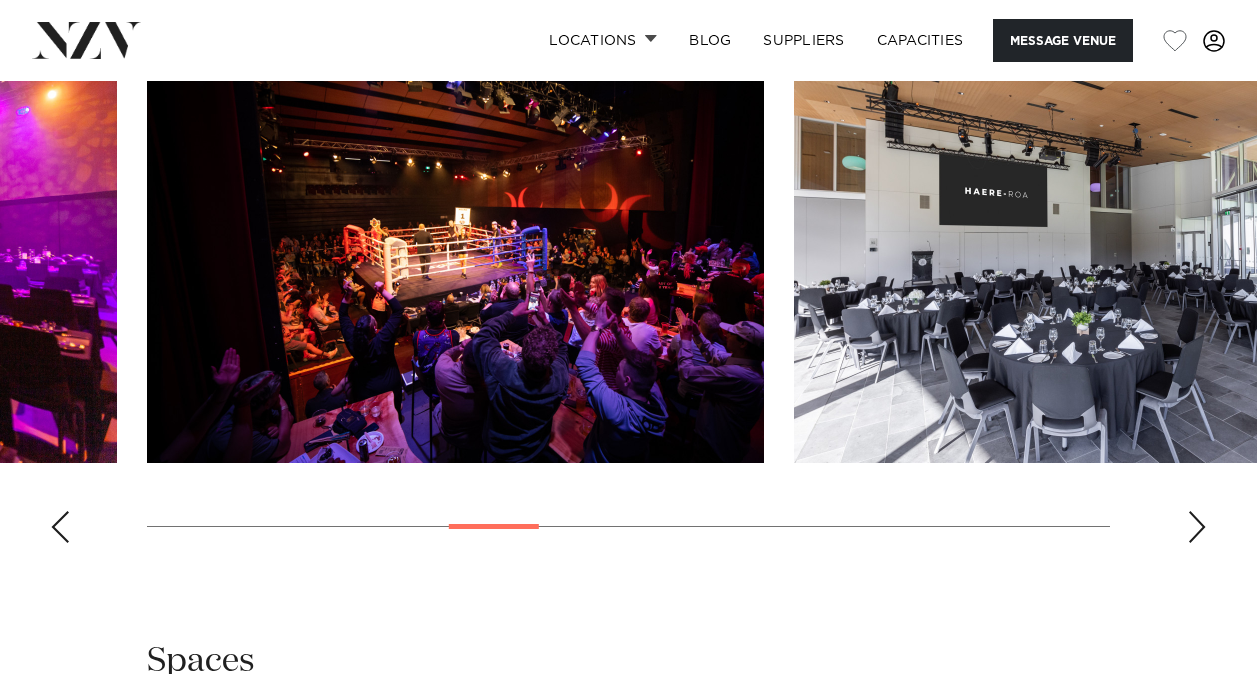 click at bounding box center (1197, 527) 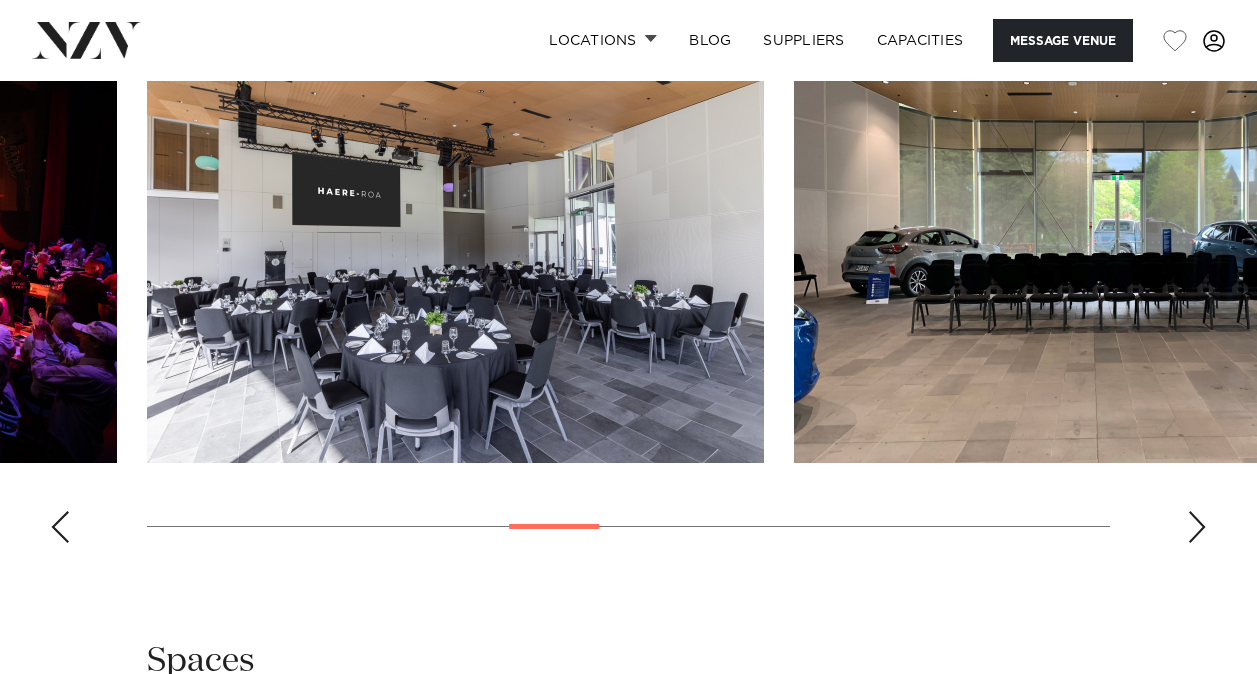 click at bounding box center [1197, 527] 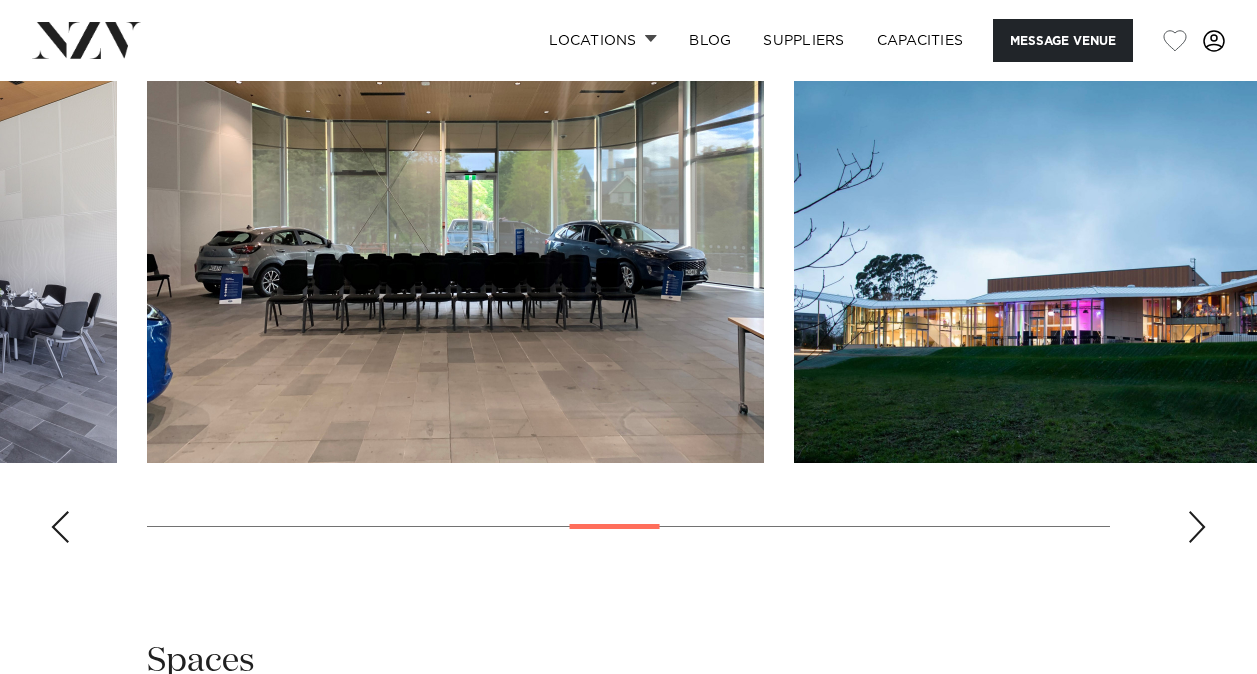 click at bounding box center [1197, 527] 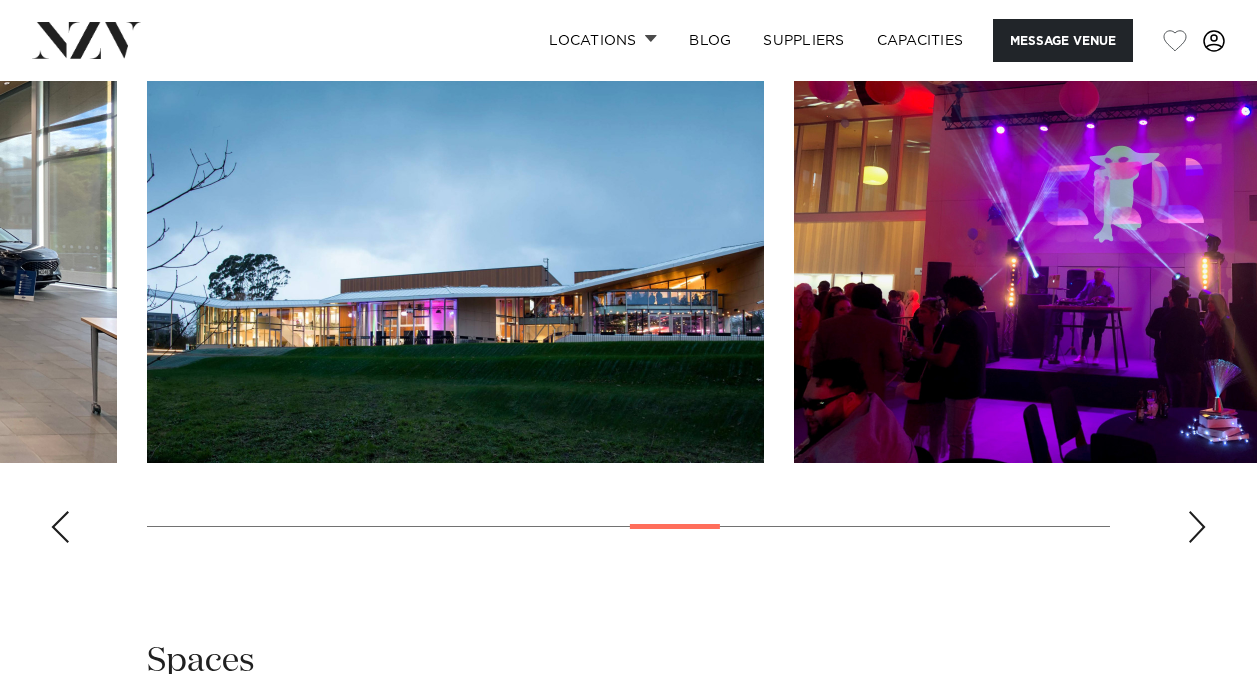 click at bounding box center (1197, 527) 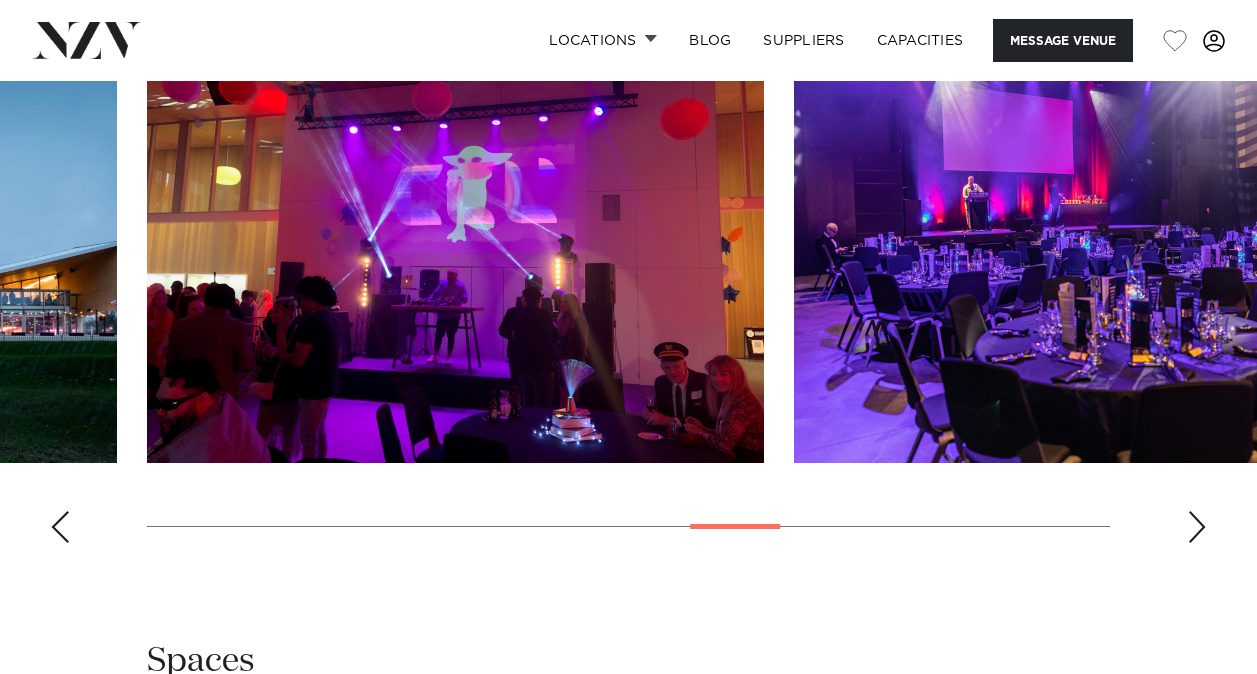 click at bounding box center [1197, 527] 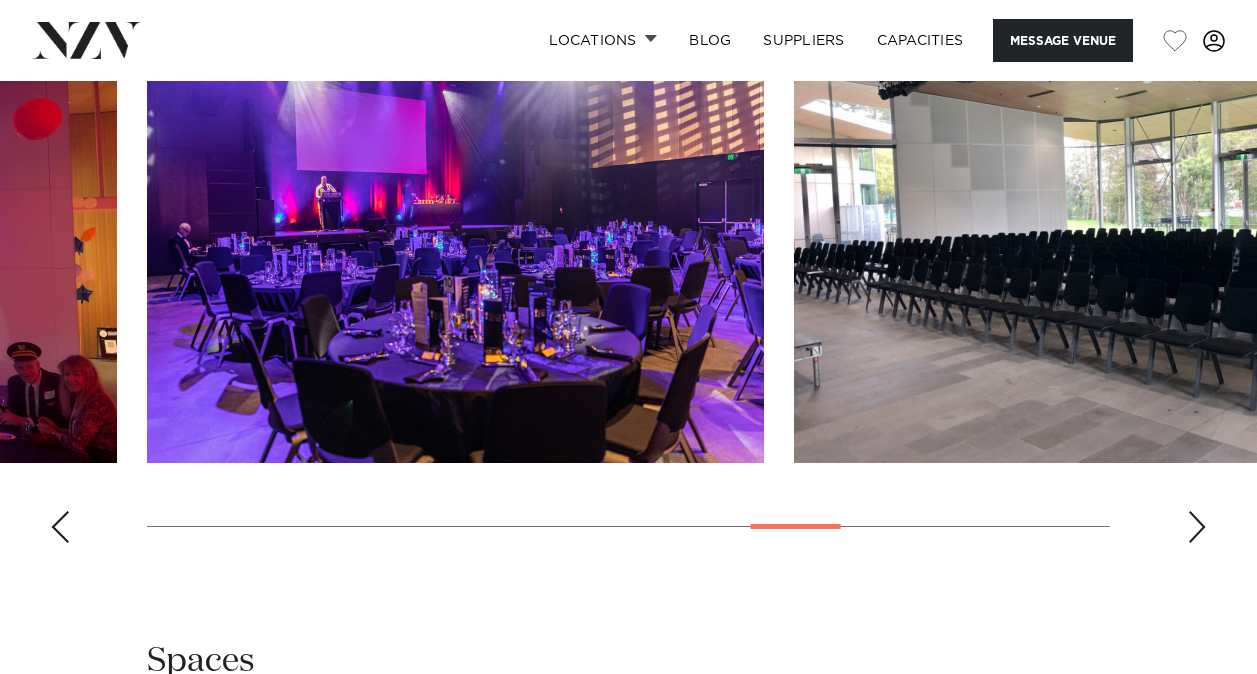 click at bounding box center [1197, 527] 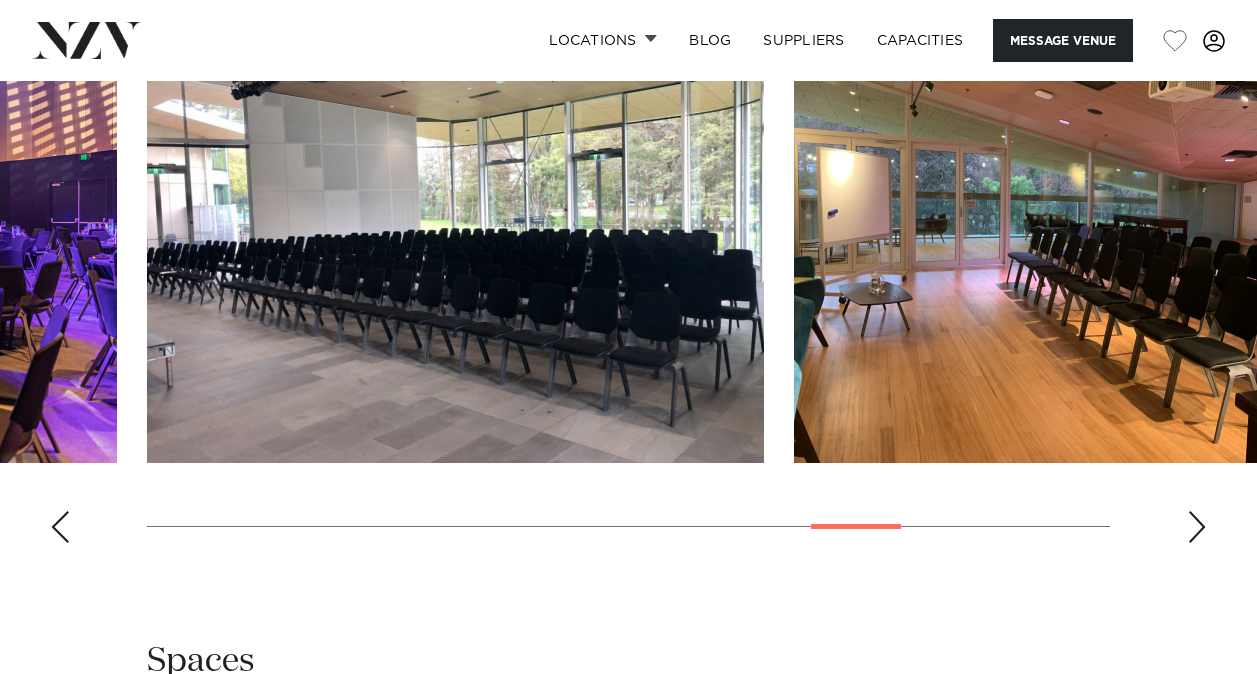 click at bounding box center [1197, 527] 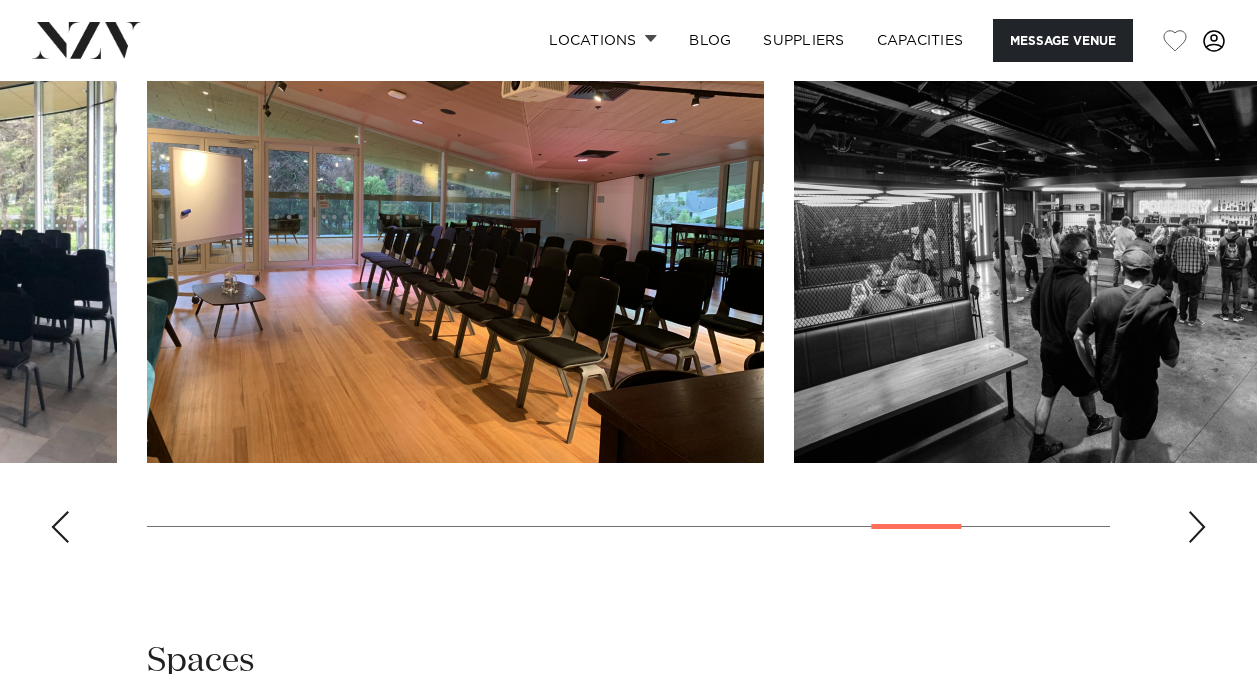 click at bounding box center [1197, 527] 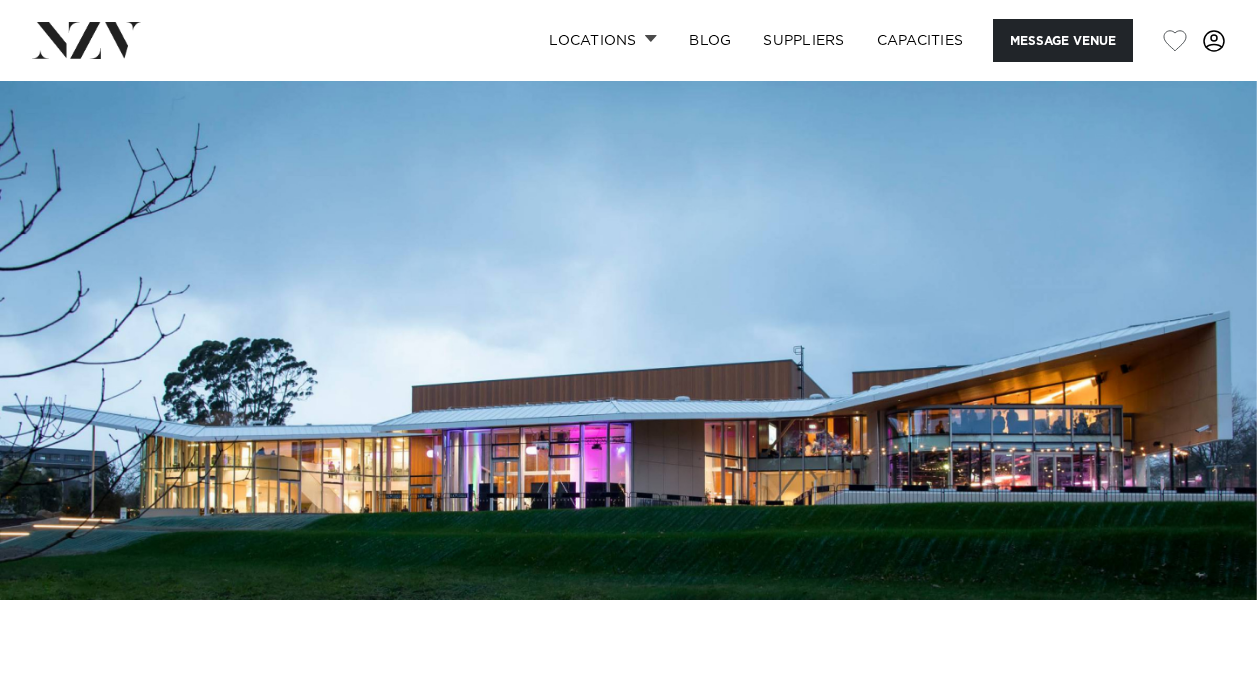 scroll, scrollTop: 0, scrollLeft: 0, axis: both 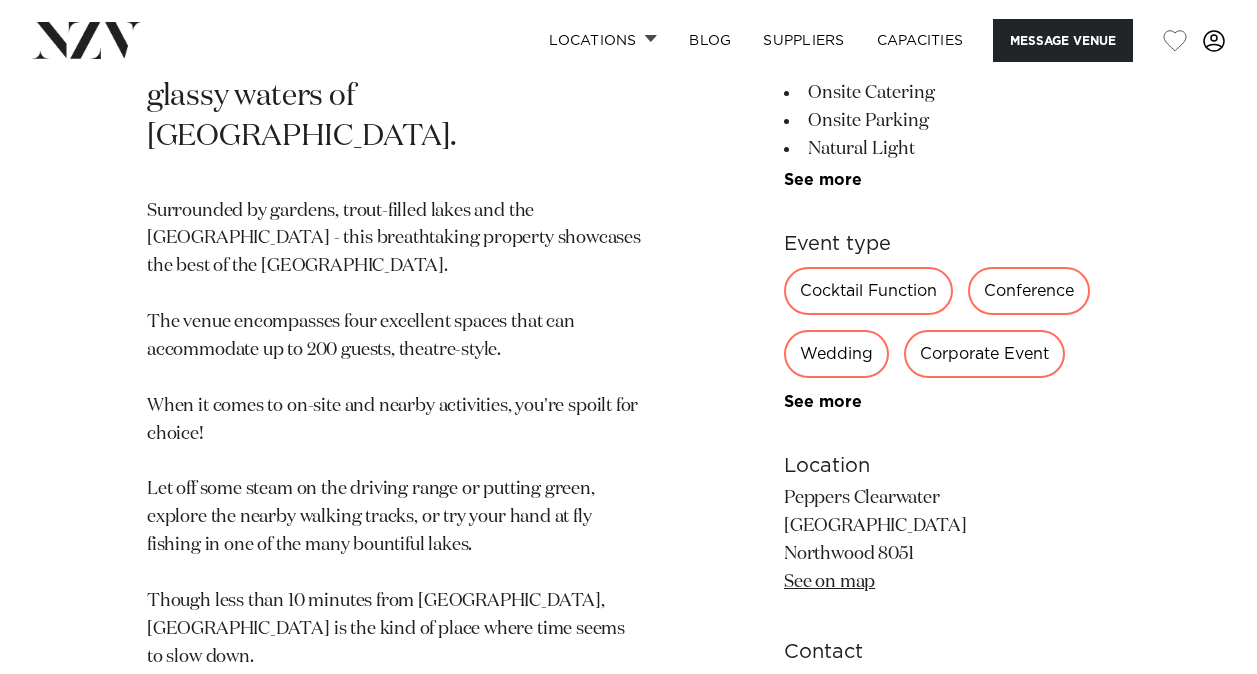 click on "See on map" at bounding box center (829, 582) 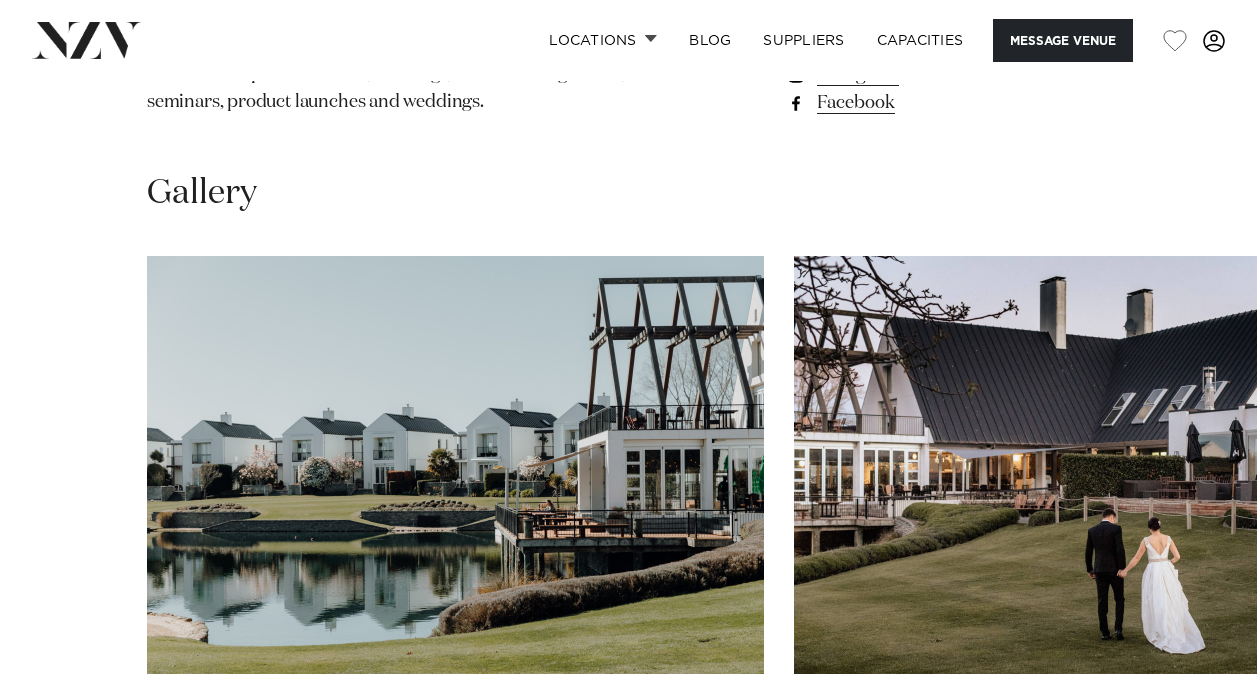 scroll, scrollTop: 1753, scrollLeft: 0, axis: vertical 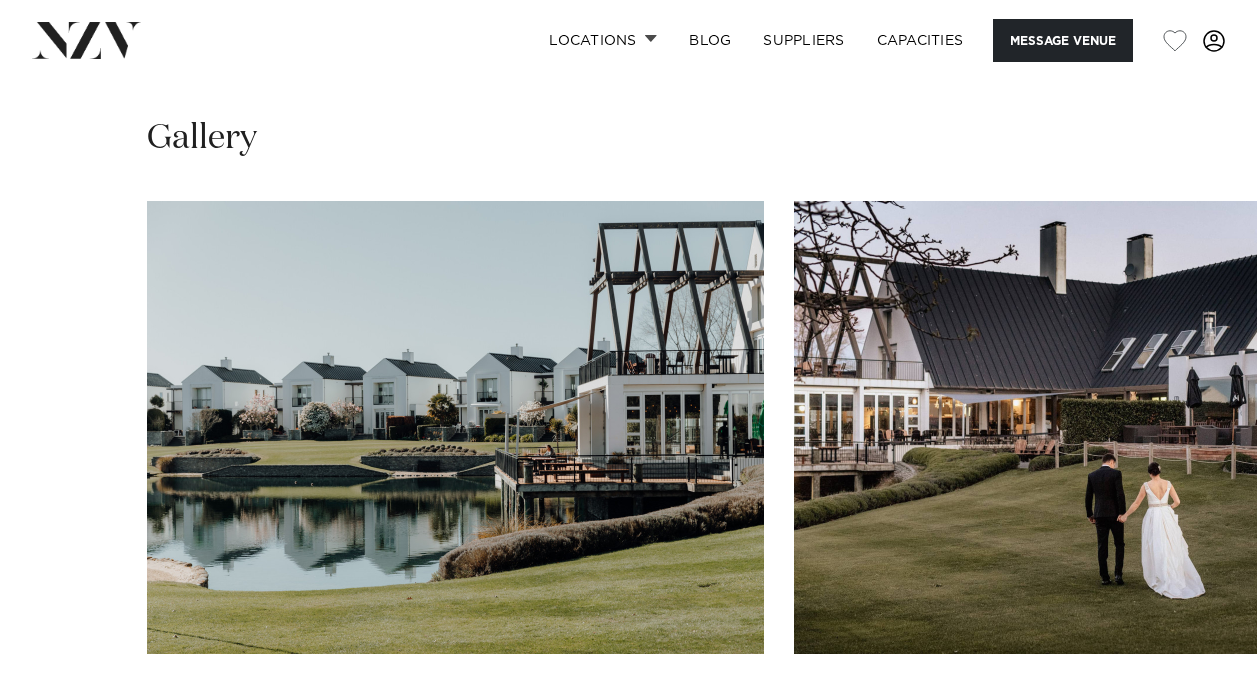 click at bounding box center (1197, 718) 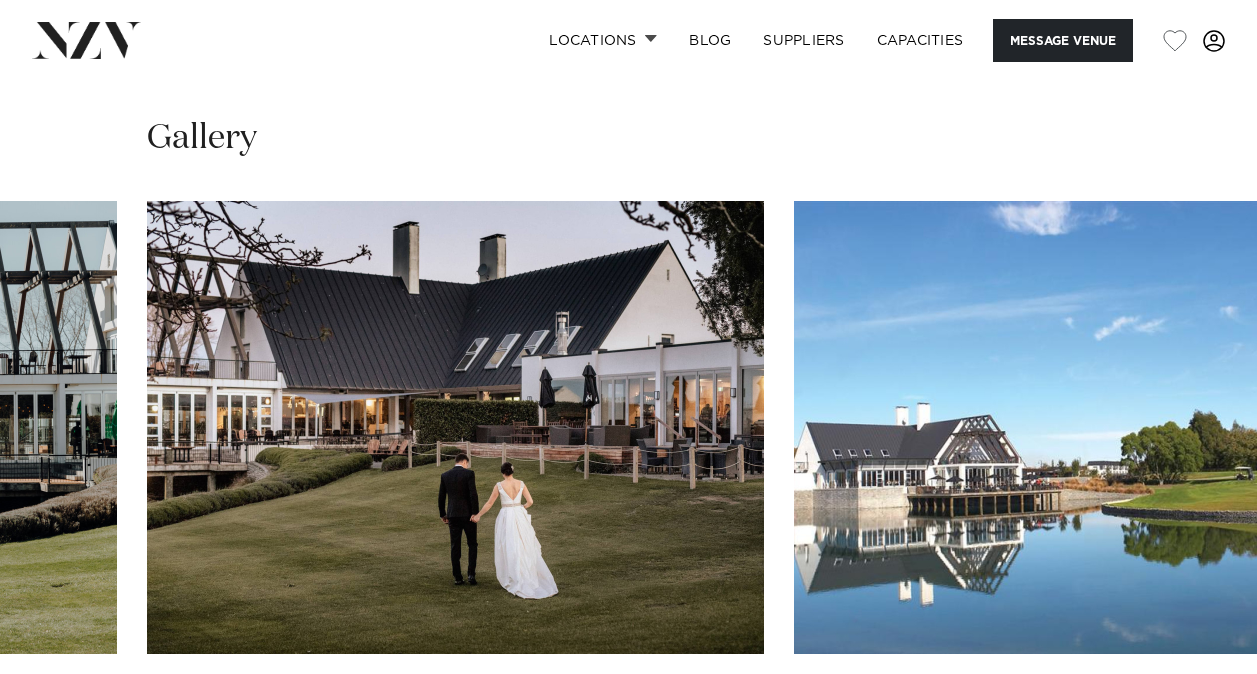 click at bounding box center [1197, 718] 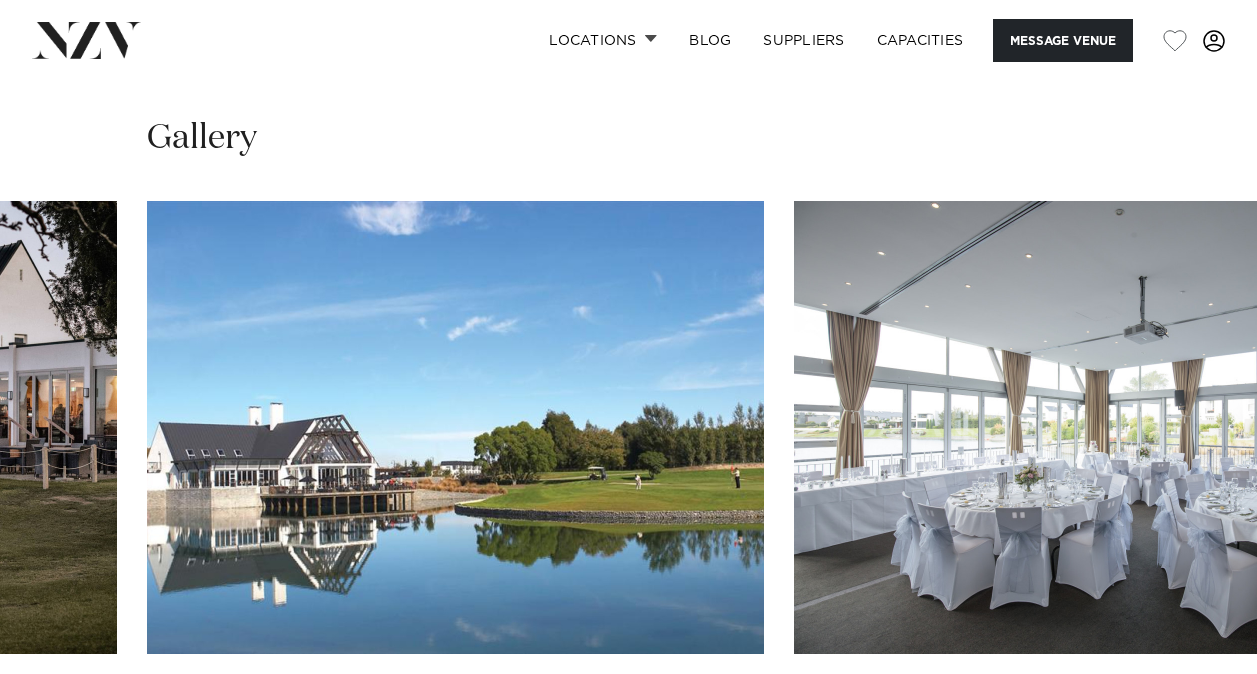 click at bounding box center [1197, 718] 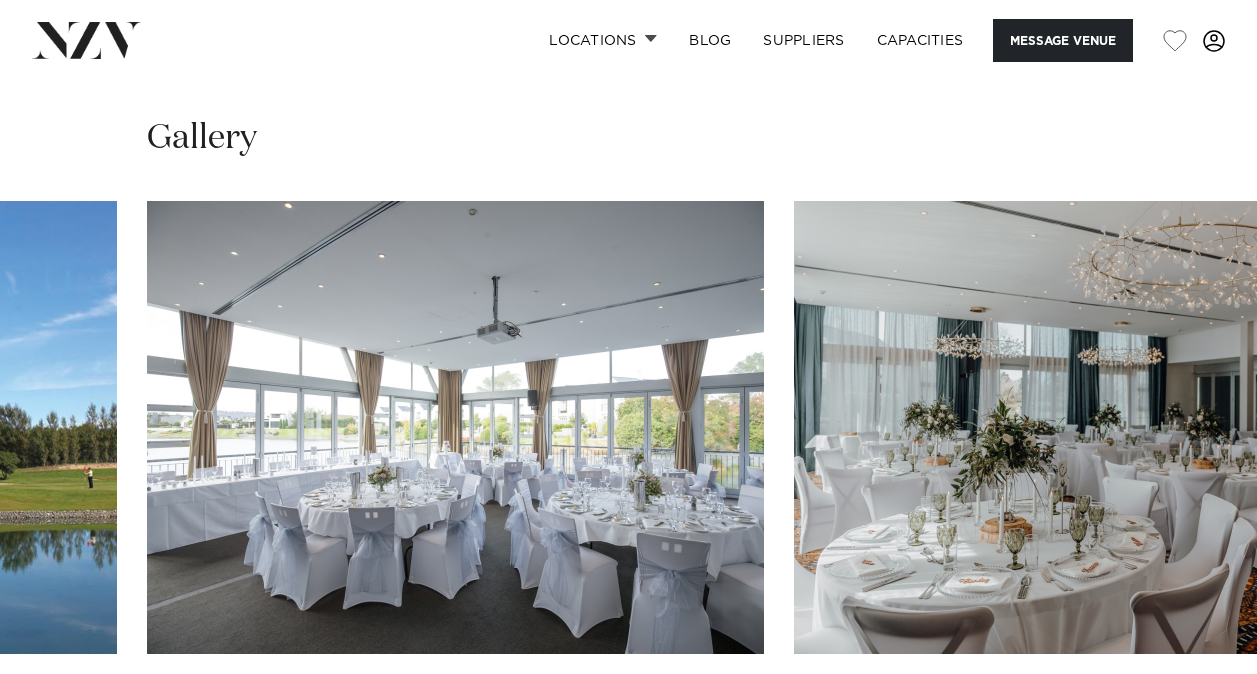click at bounding box center (1197, 718) 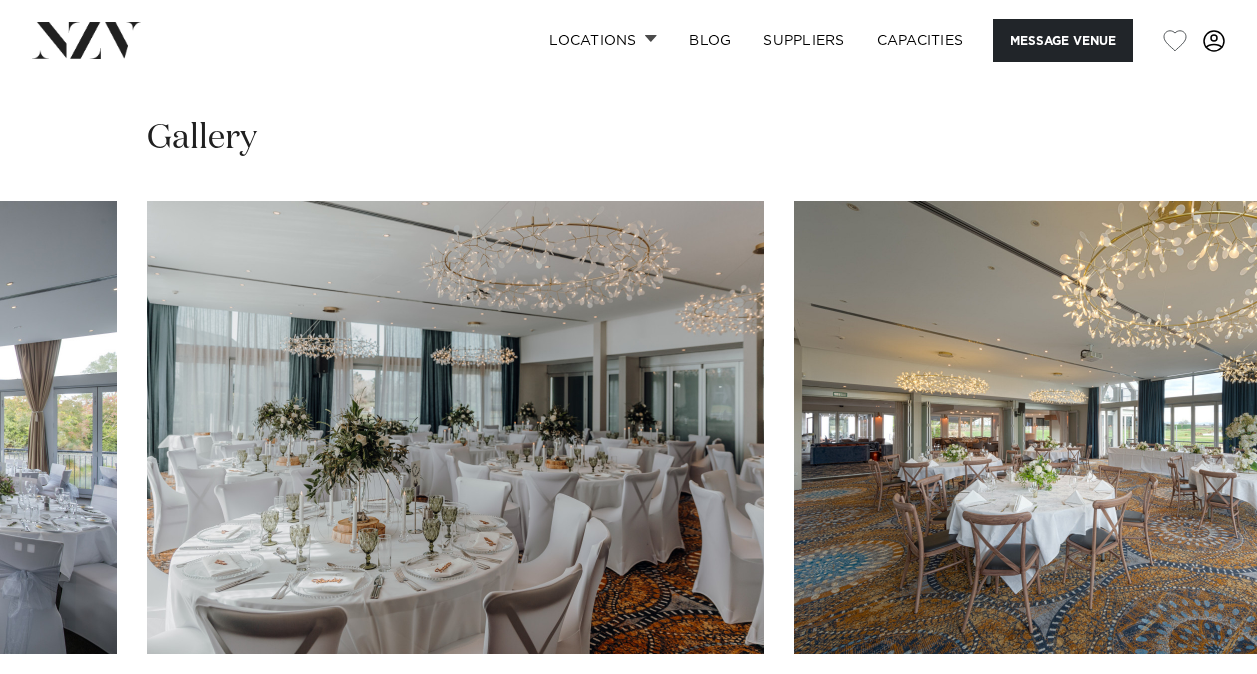 click at bounding box center (1197, 718) 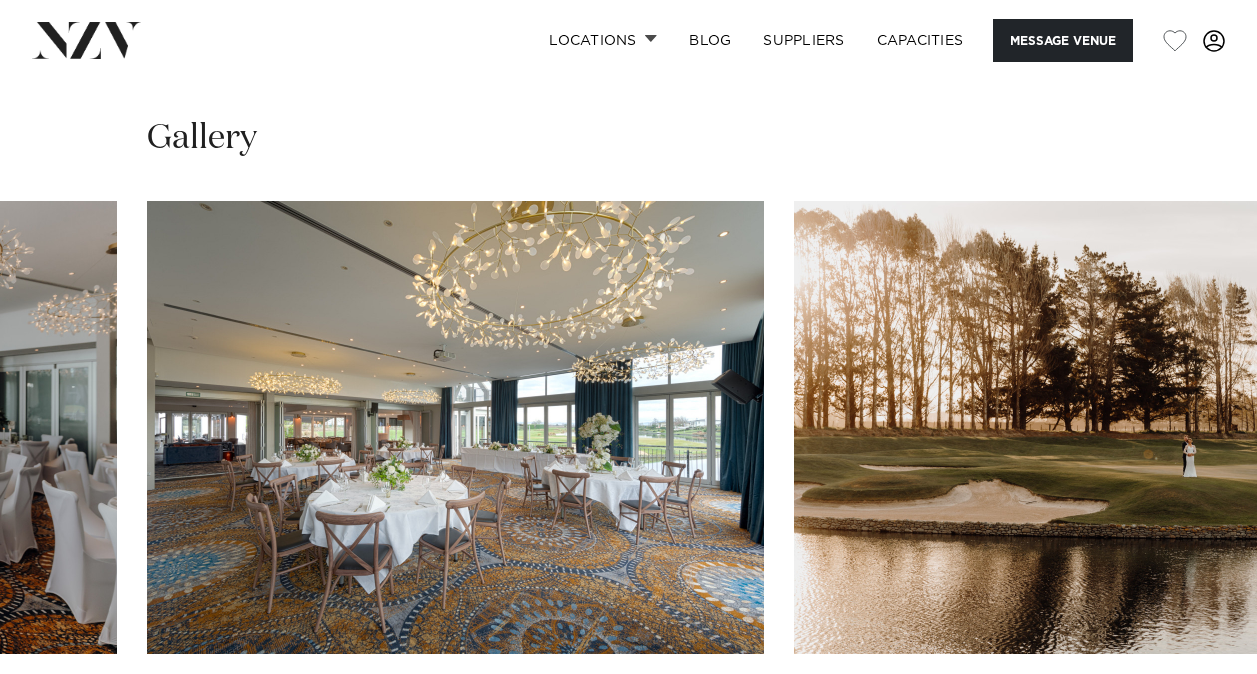 click at bounding box center [1197, 718] 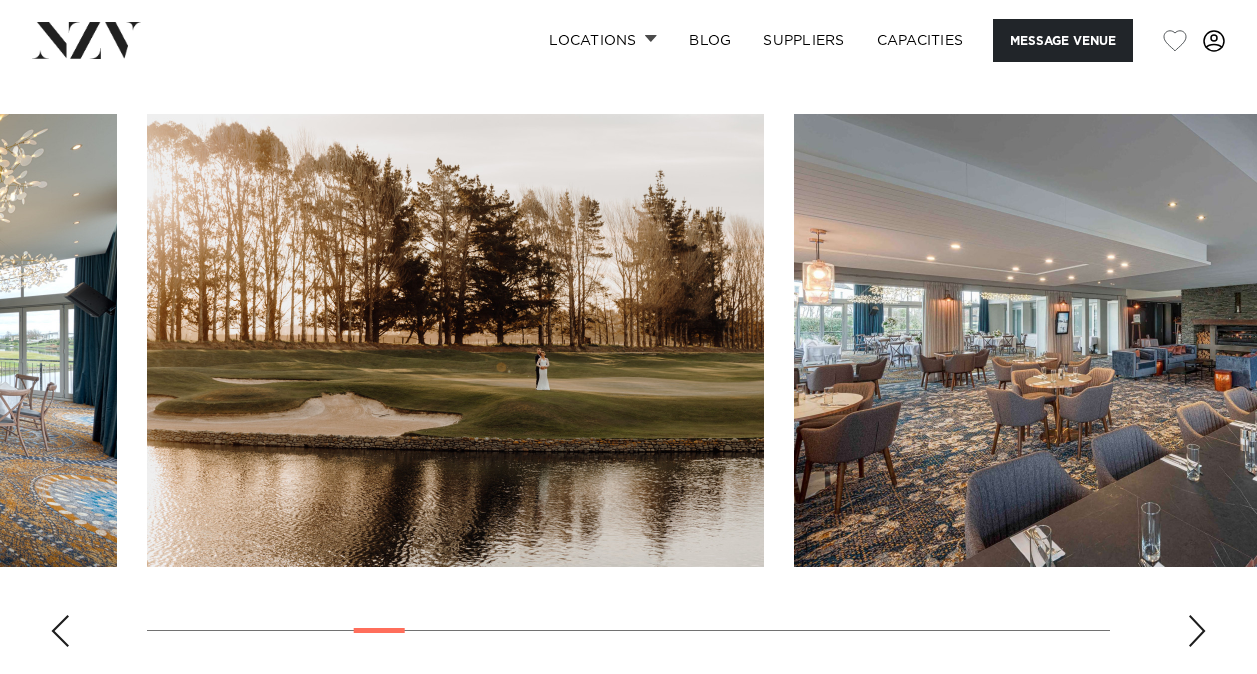 scroll, scrollTop: 1841, scrollLeft: 0, axis: vertical 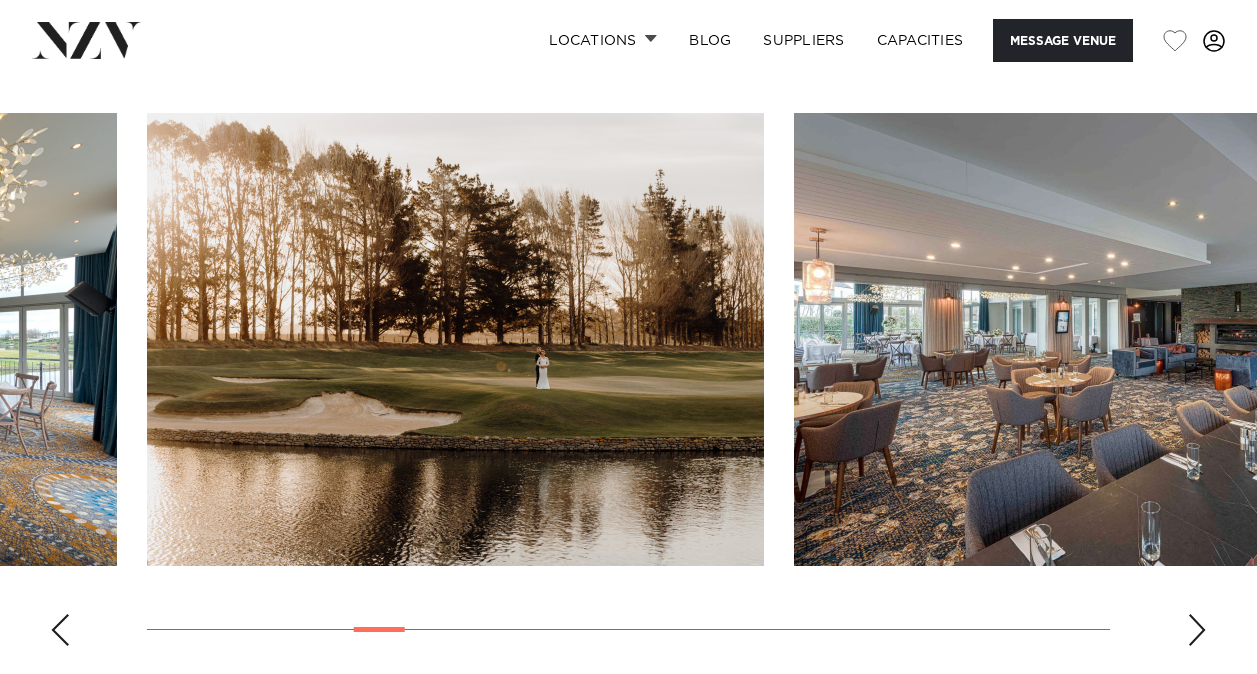 click at bounding box center (1197, 630) 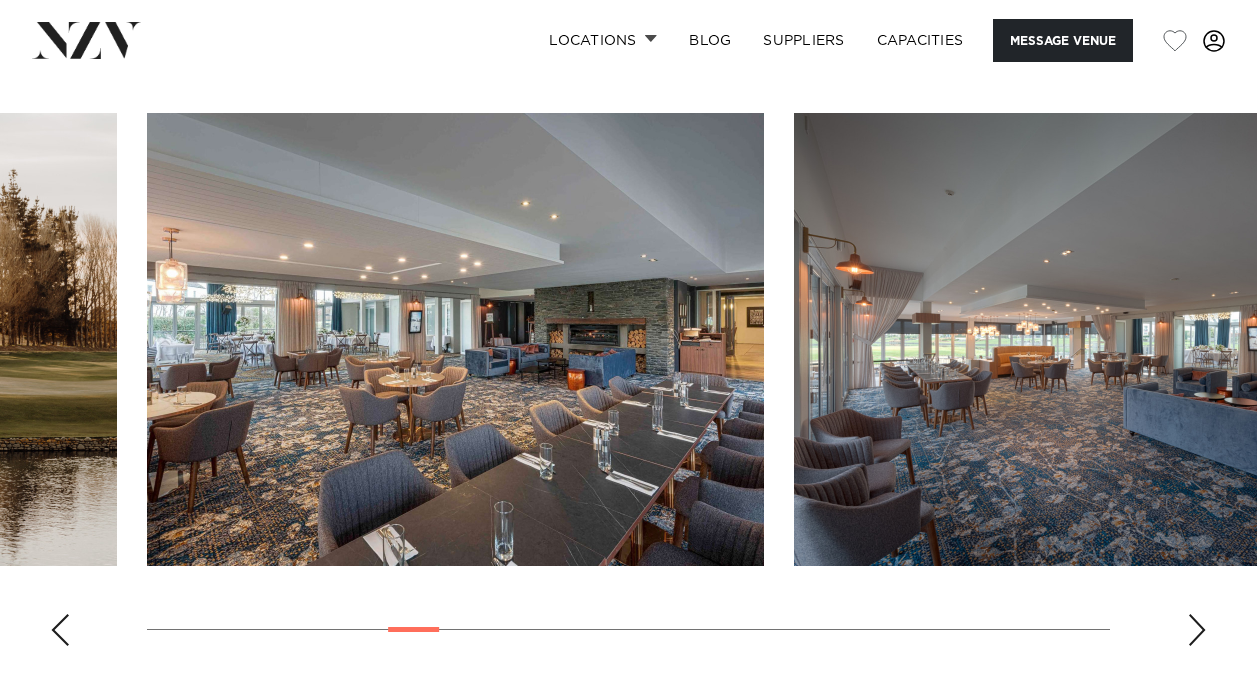 click at bounding box center (1197, 630) 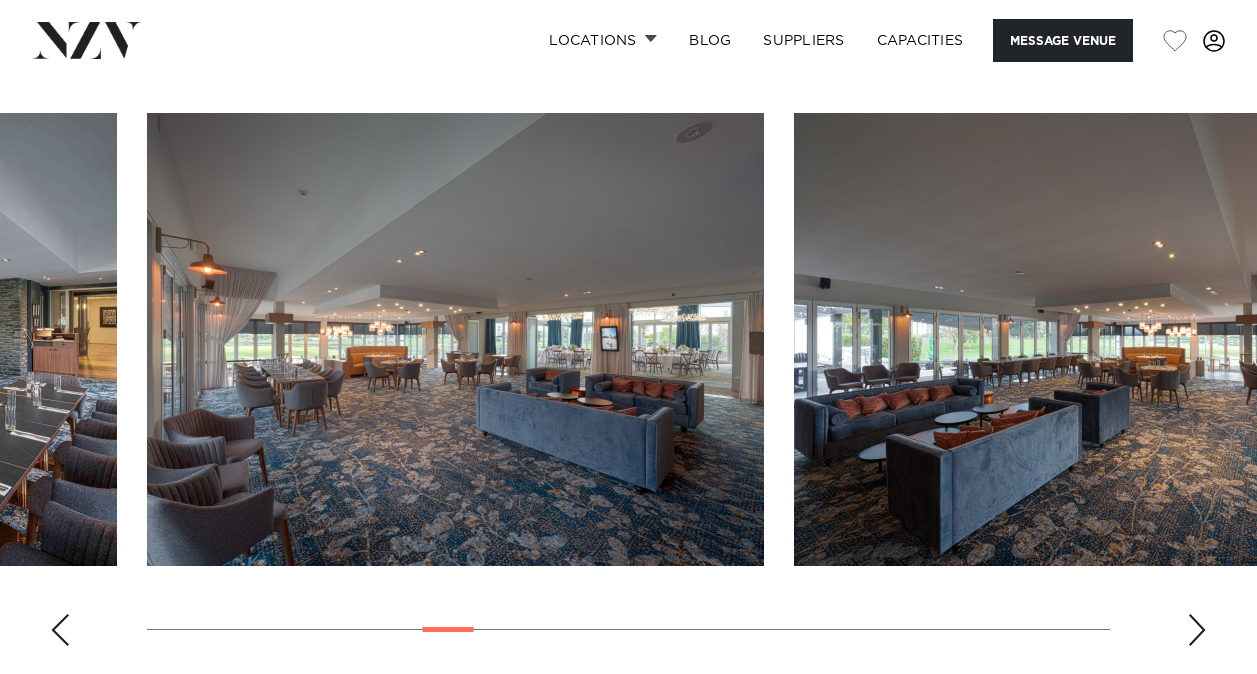click at bounding box center (1197, 630) 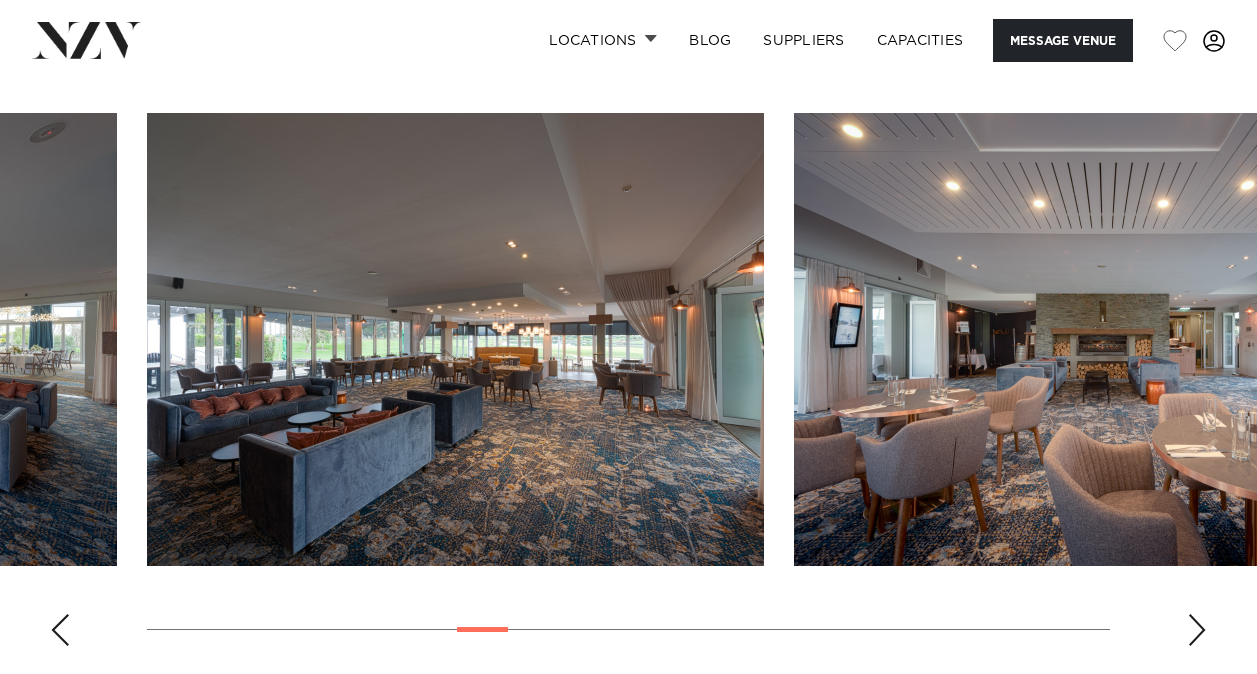 click at bounding box center (1197, 630) 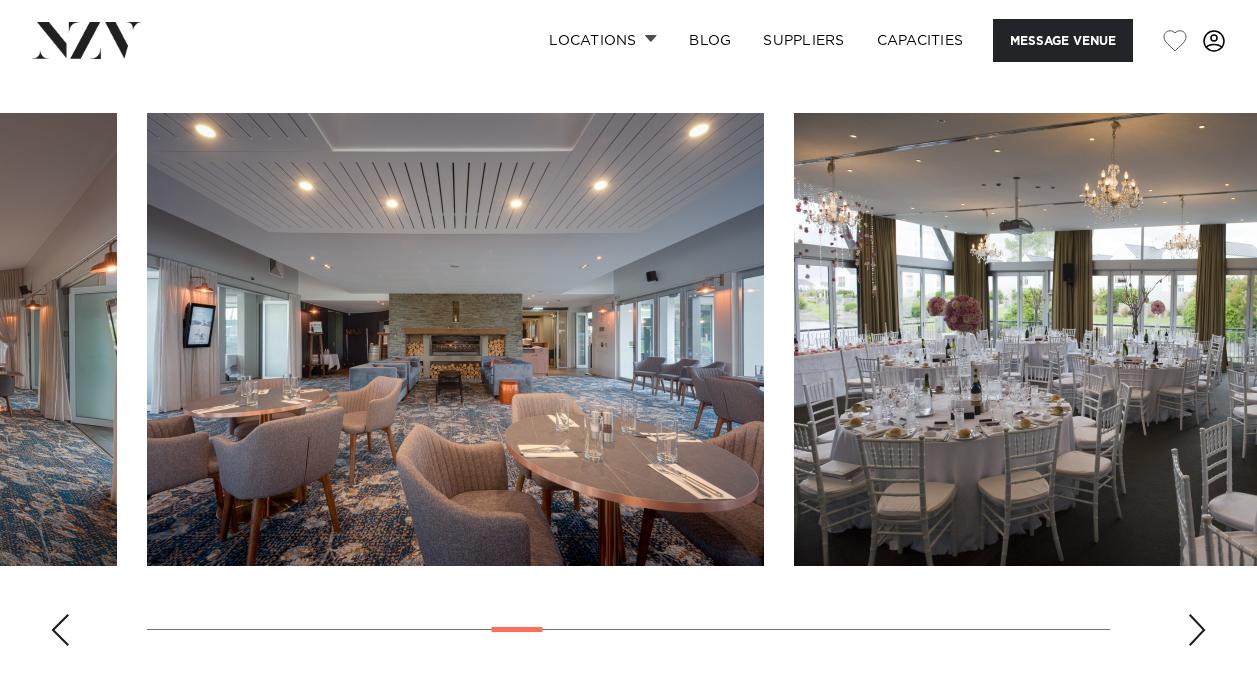 click at bounding box center [1197, 630] 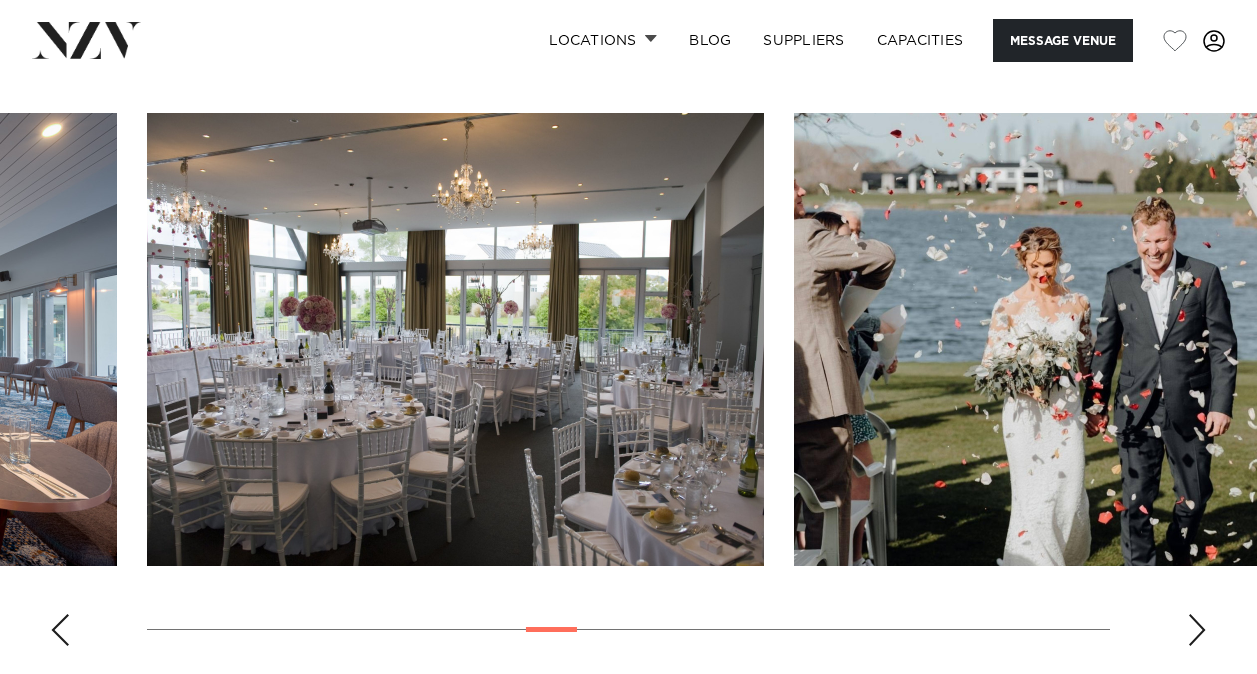 click at bounding box center [1197, 630] 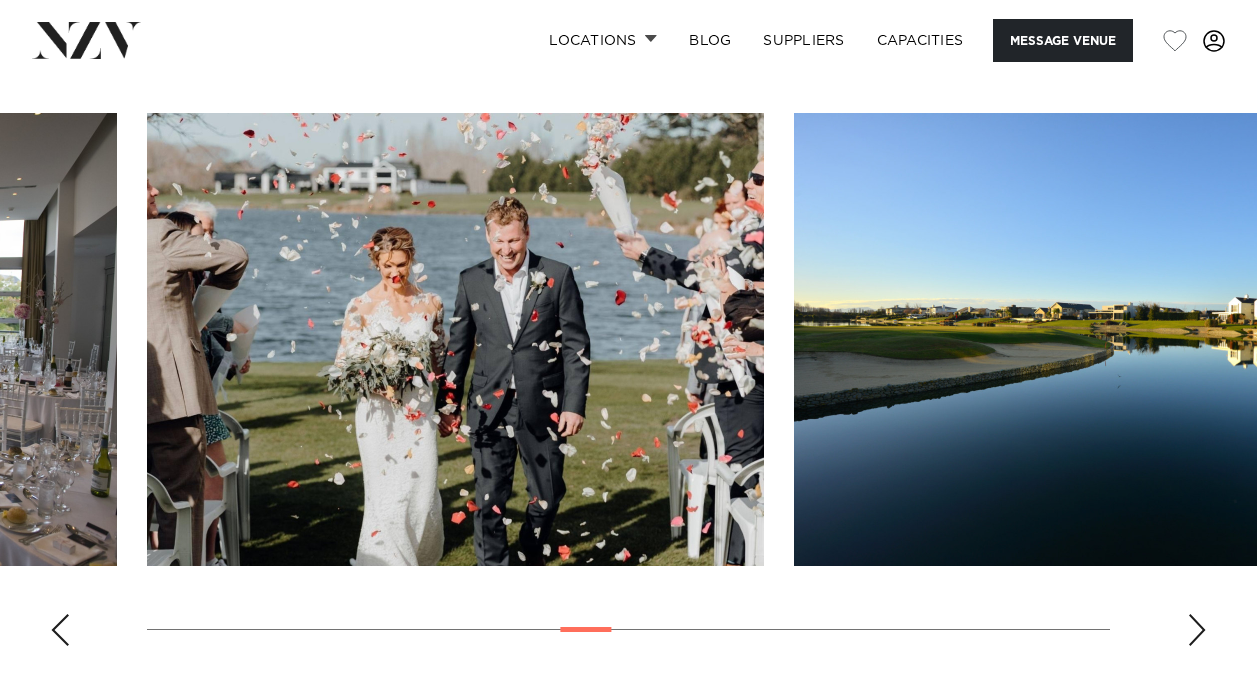 click at bounding box center (1197, 630) 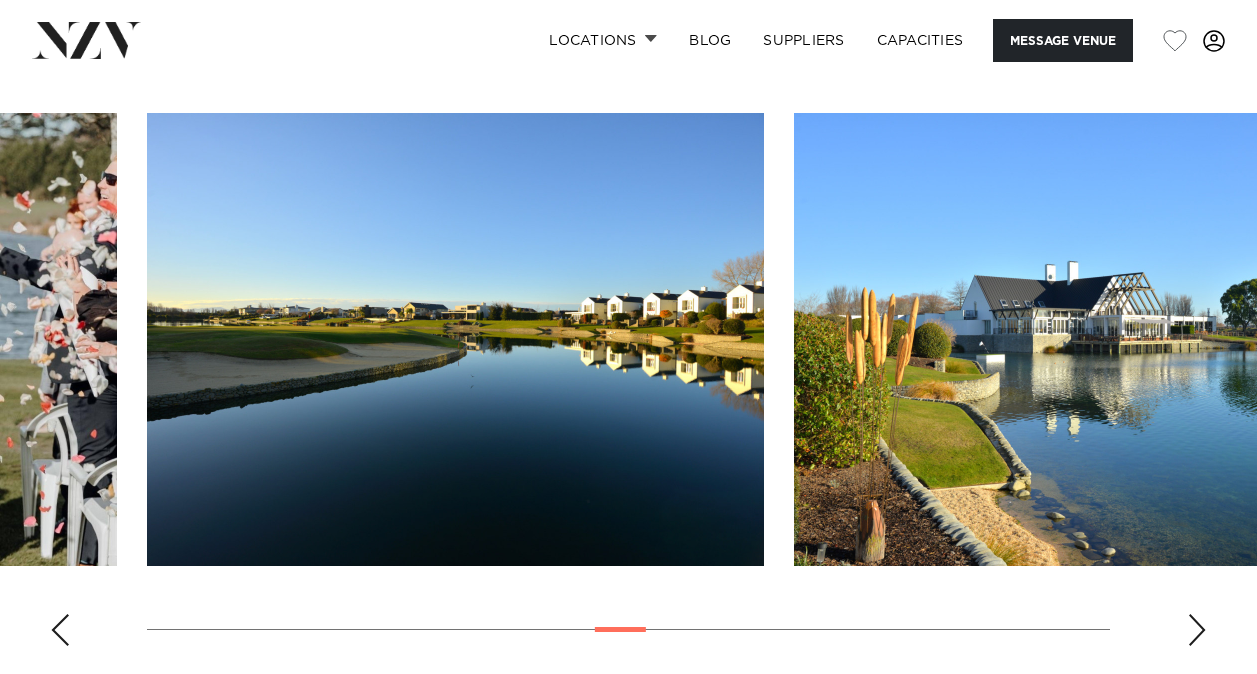 click at bounding box center [1197, 630] 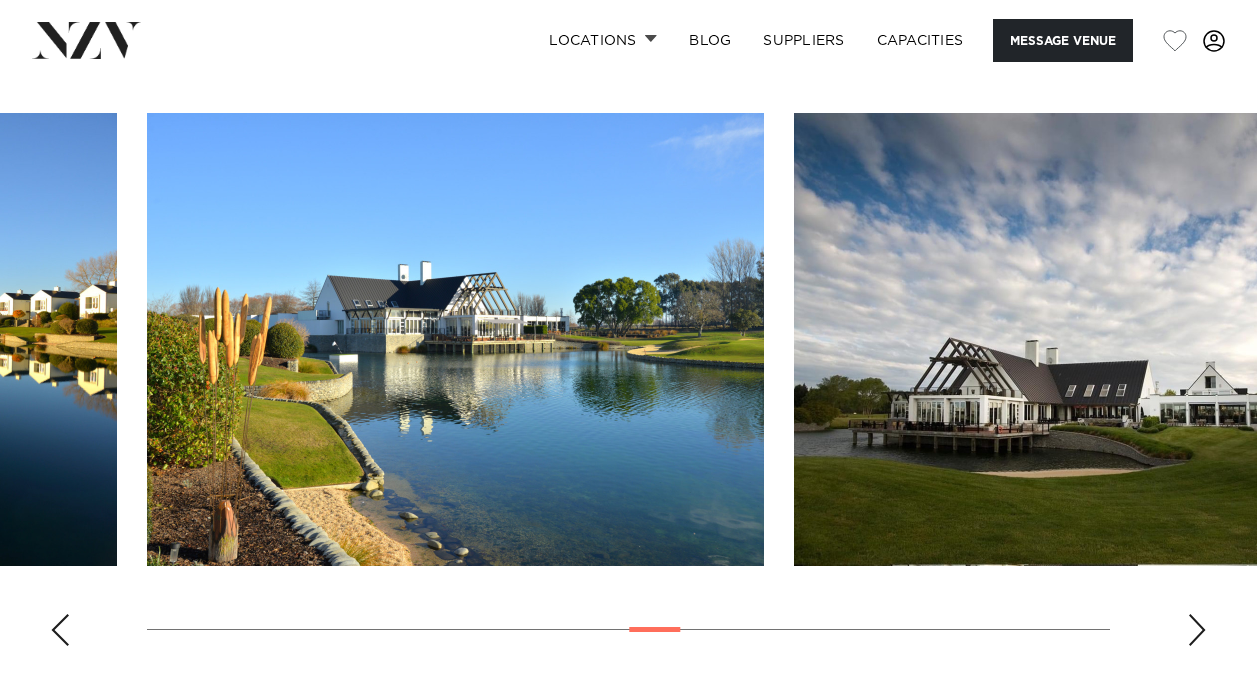 click at bounding box center [1197, 630] 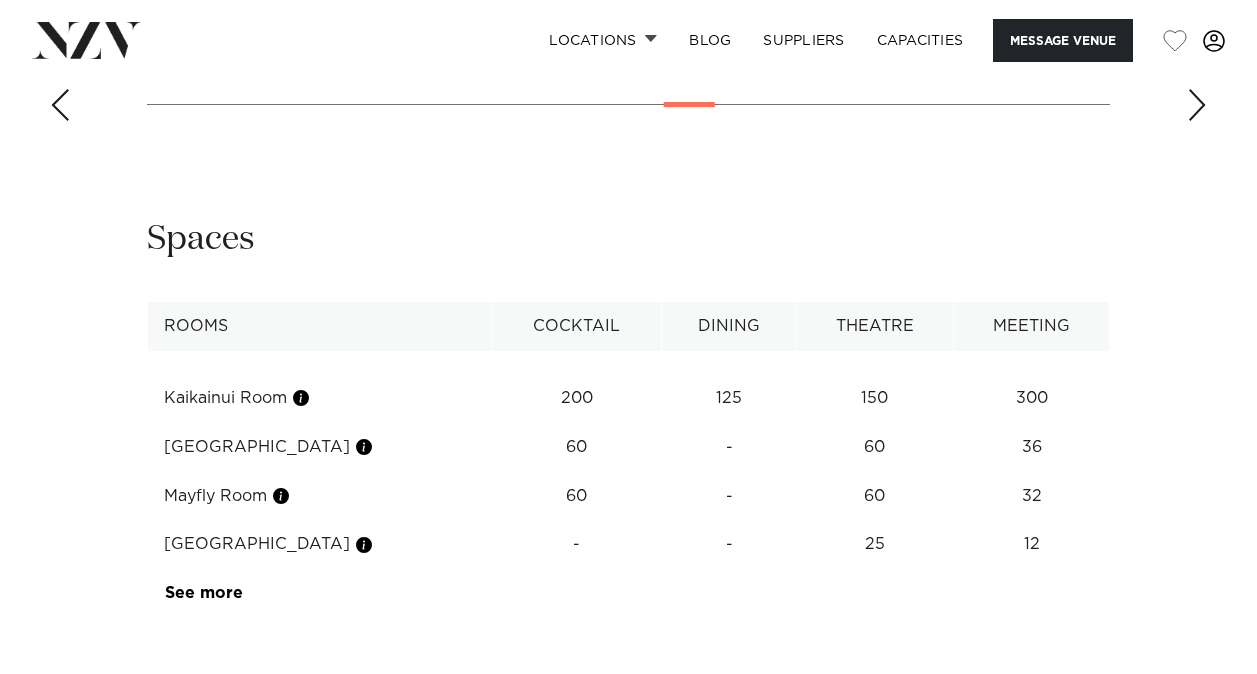 scroll, scrollTop: 2367, scrollLeft: 0, axis: vertical 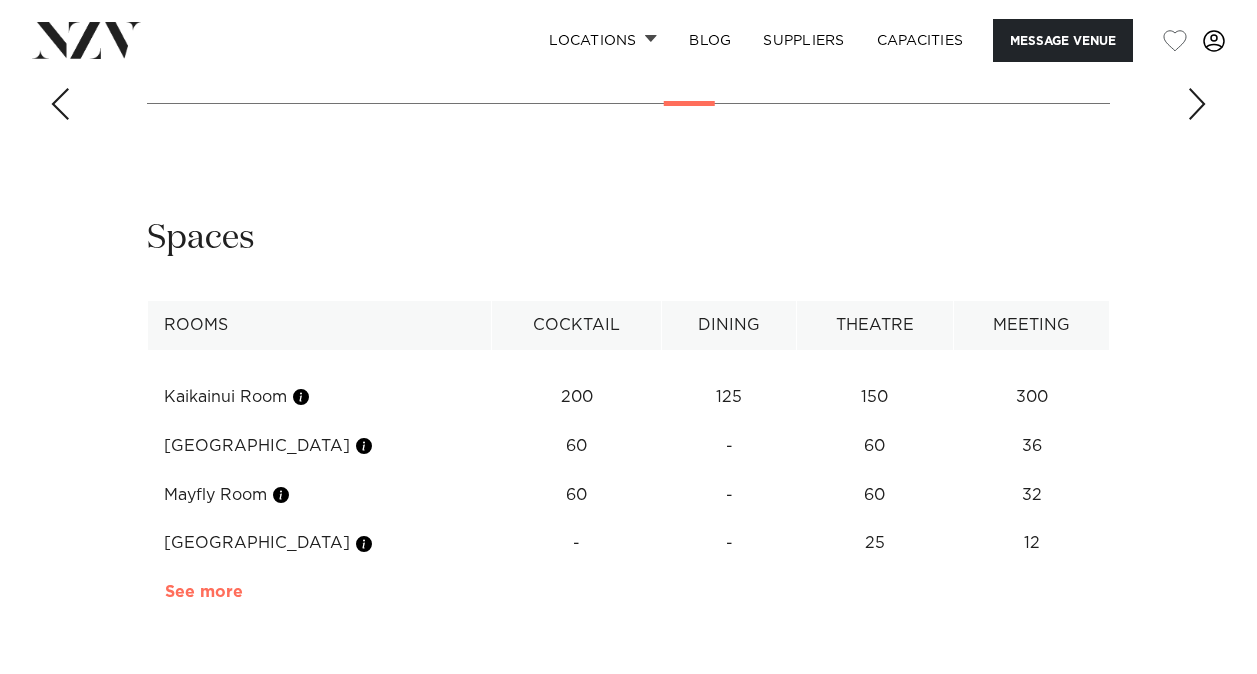 click on "See more" at bounding box center [243, 592] 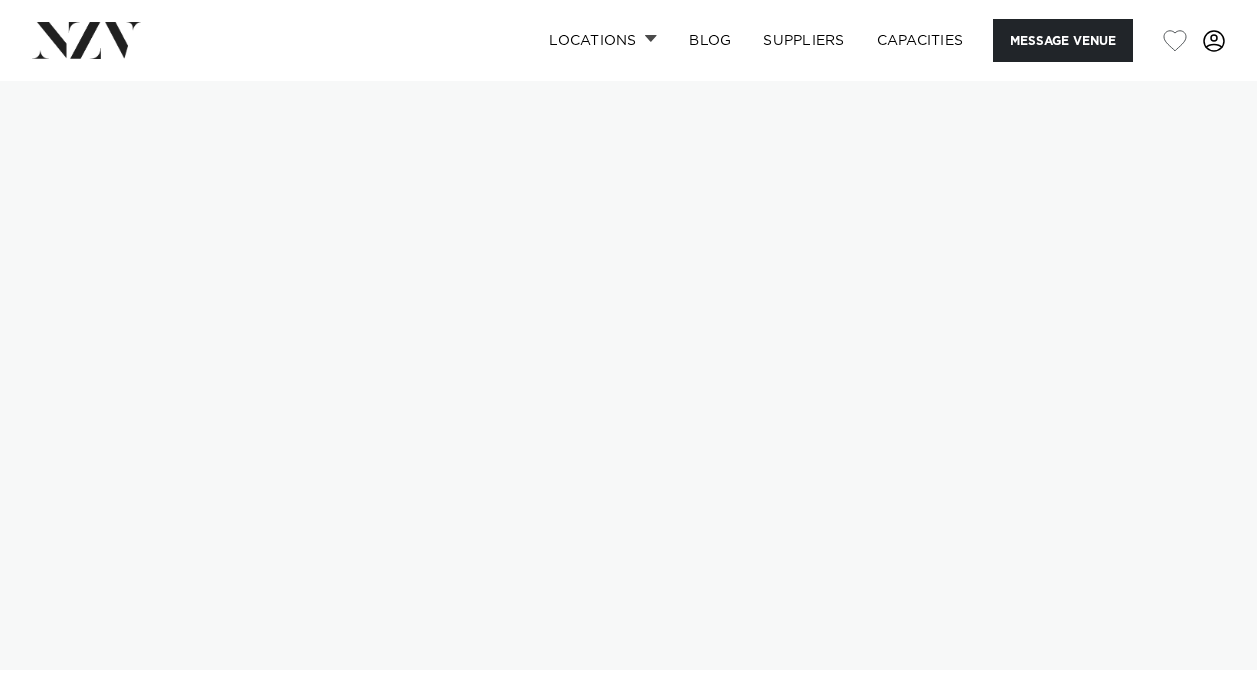 scroll, scrollTop: 0, scrollLeft: 0, axis: both 